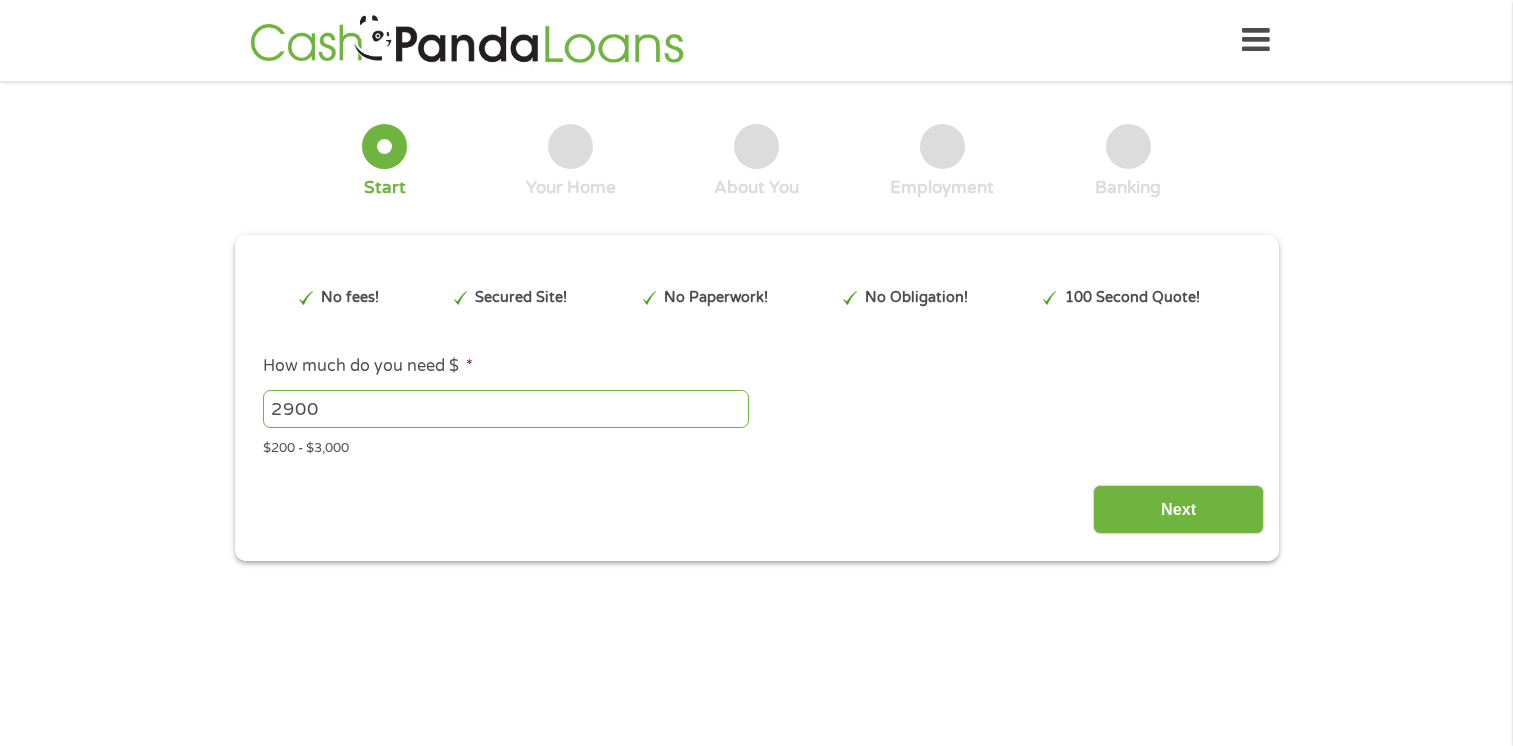 scroll, scrollTop: 0, scrollLeft: 0, axis: both 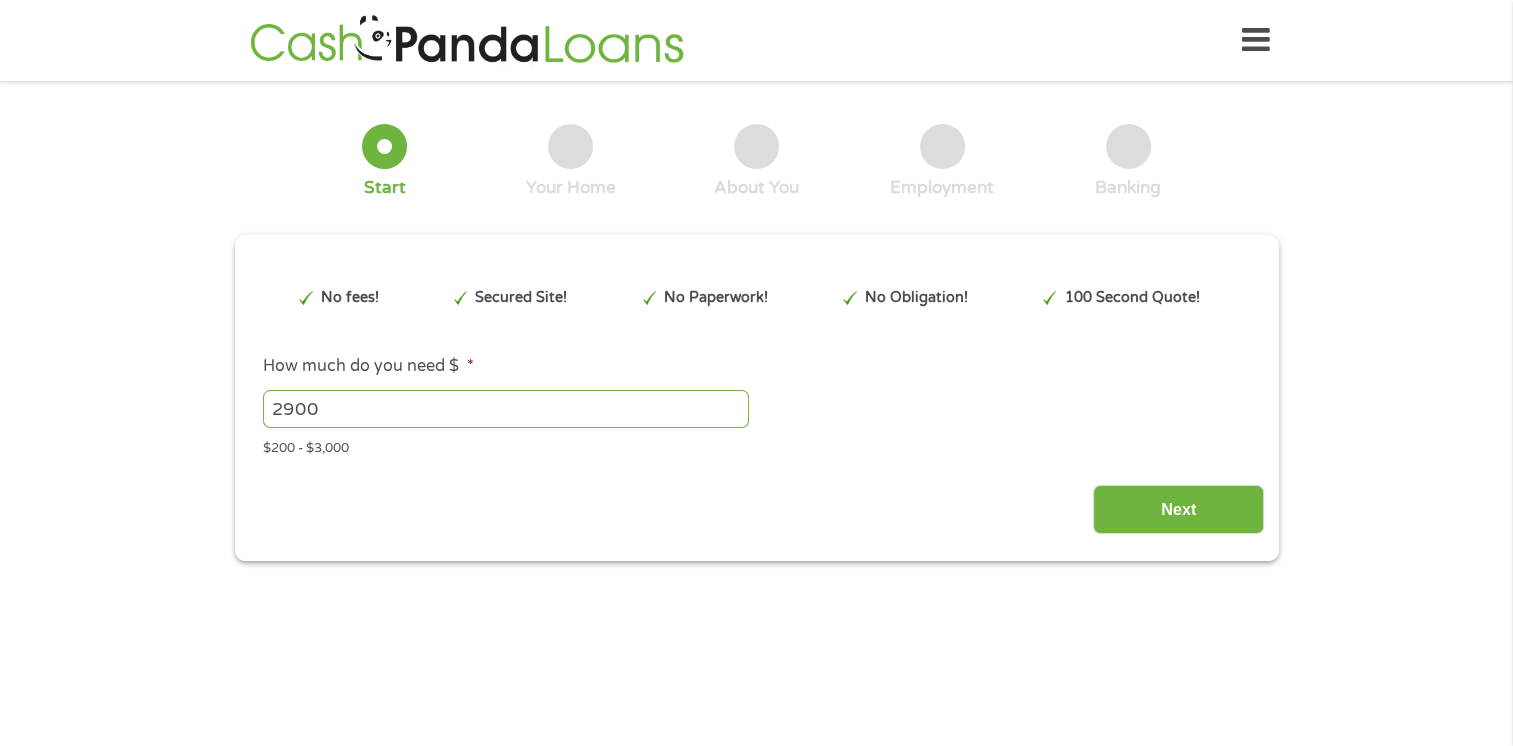 click on "This field is hidden when viewing the form gclid This field is hidden when viewing the form Referrer https://www.cashpandaloans.com/?medium=adwords&source=adwords&campaign=22549846227&adgroup=183469547430&creative=752355132689&position&keyword=same%20day%20cash%20loans&utm_term=%7Bsearchterm%7D&matchtype=%7Bterm%7D&device=c&network=s&gad_source=5&gad_campaignid=22549846227&gclid=EAIaIQobChMInca5lrryjgMVSVZHAR3rzSQyEAAYAyAAEgJfFvD_BwE This field is hidden when viewing the form Source adwords This field is hidden when viewing the form Campaign 22549846227 This field is hidden when viewing the form Medium adwords This field is hidden when viewing the form adgroup 183469547430 This field is hidden when viewing the form creative 752355132689 This field is hidden when viewing the form position This field is hidden when viewing the form keyword same day cash loans This field is hidden when viewing the form matchtype {term} This field is hidden when viewing the form device c This field is hidden when viewing the form" at bounding box center [756, 402] 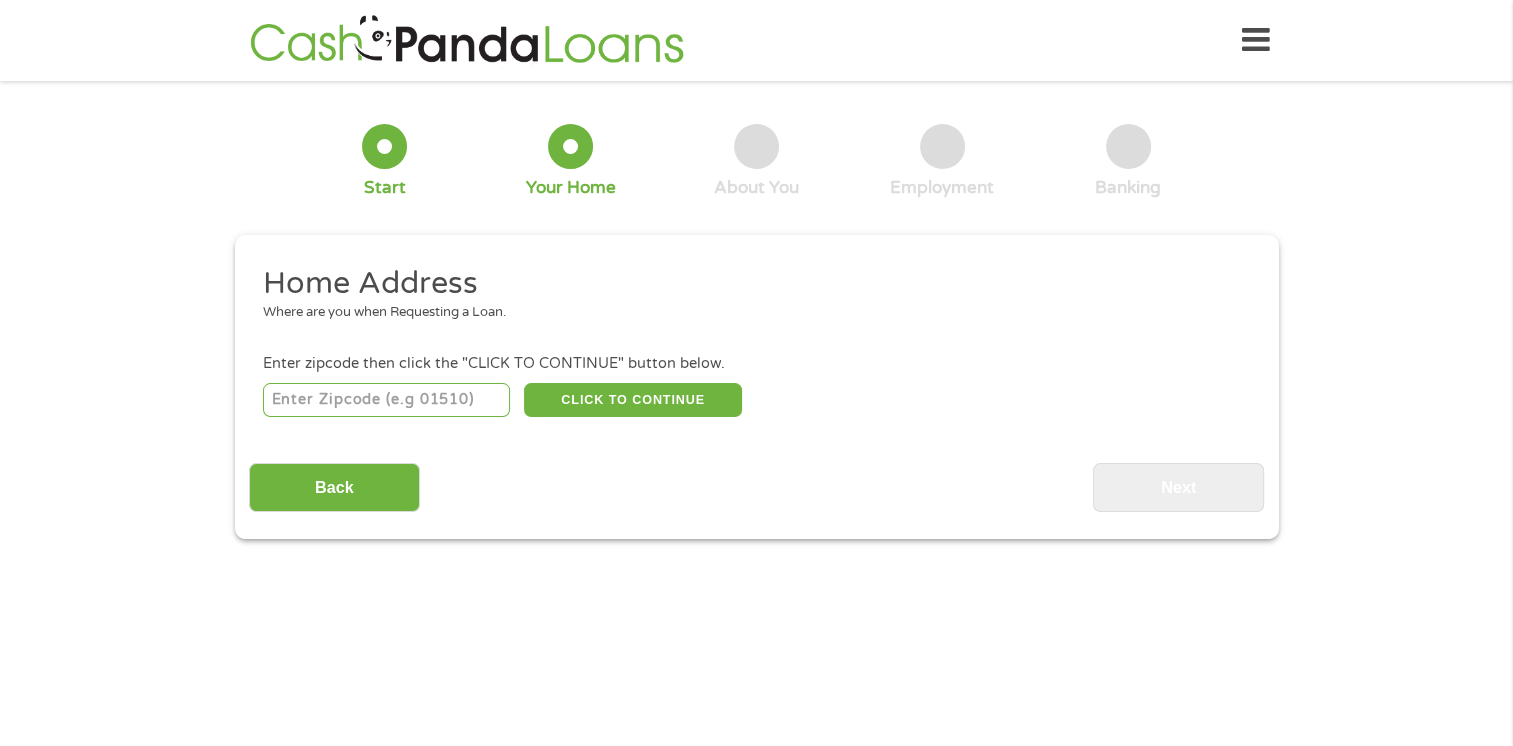 click at bounding box center [386, 400] 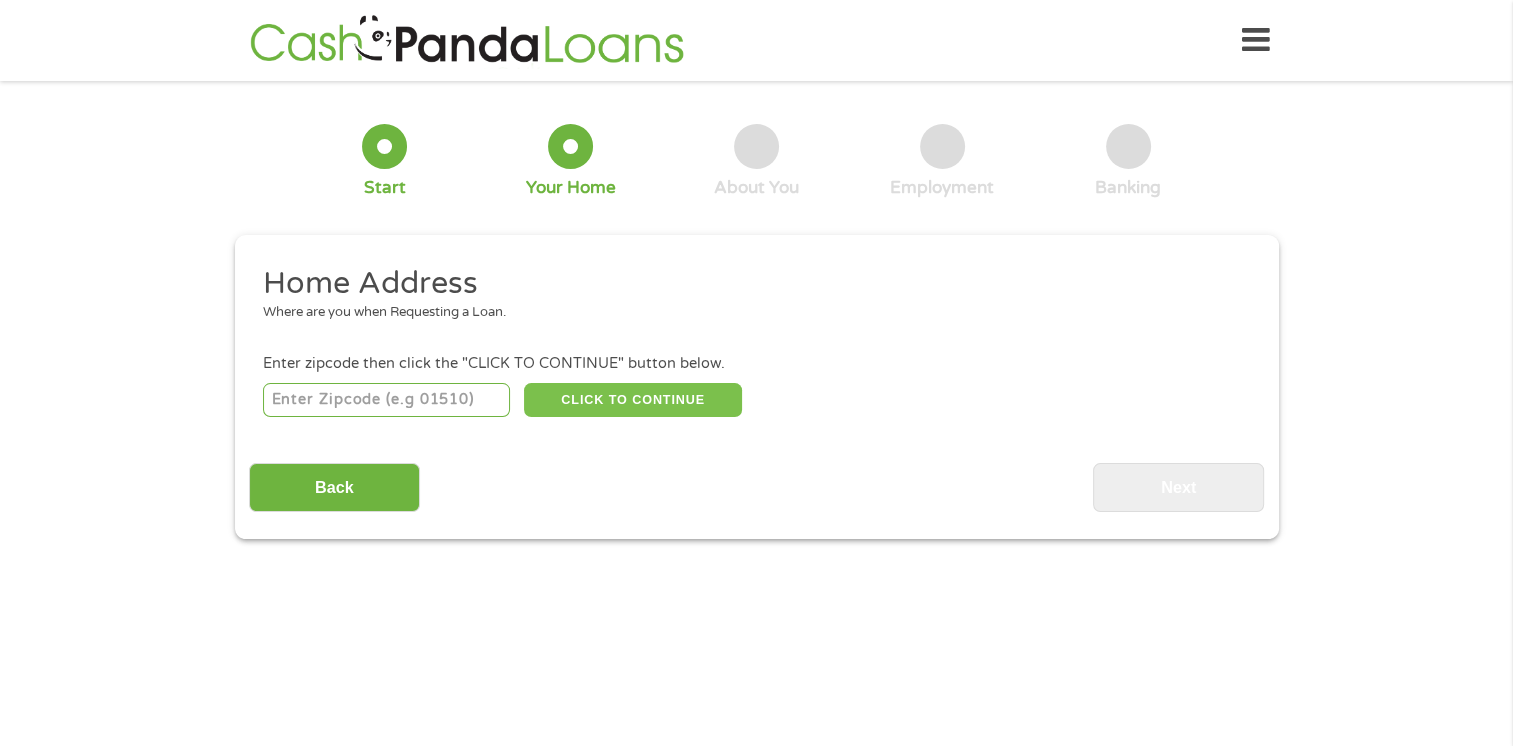 click on "CLICK TO CONTINUE" at bounding box center (633, 400) 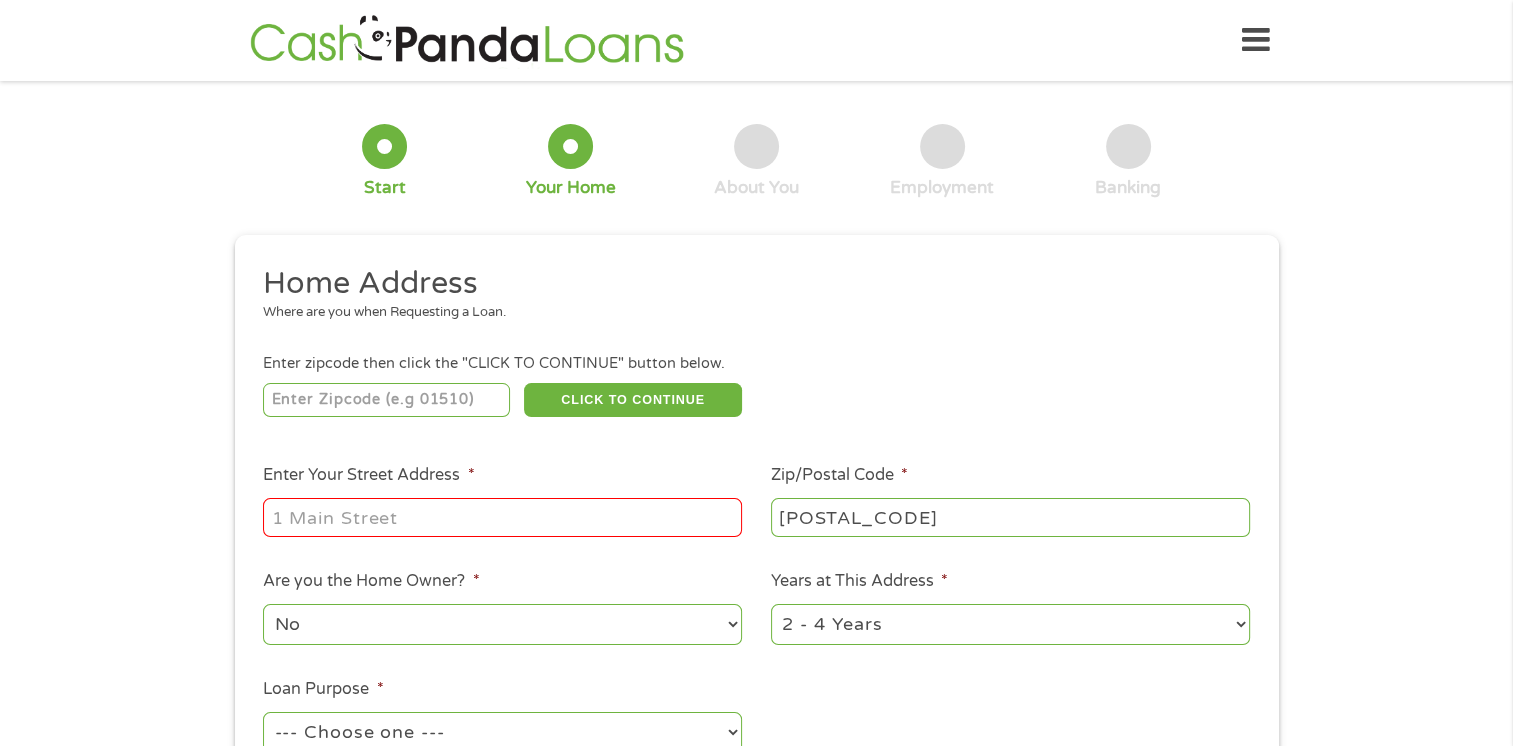 click on "Enter Your Street Address *" at bounding box center [502, 517] 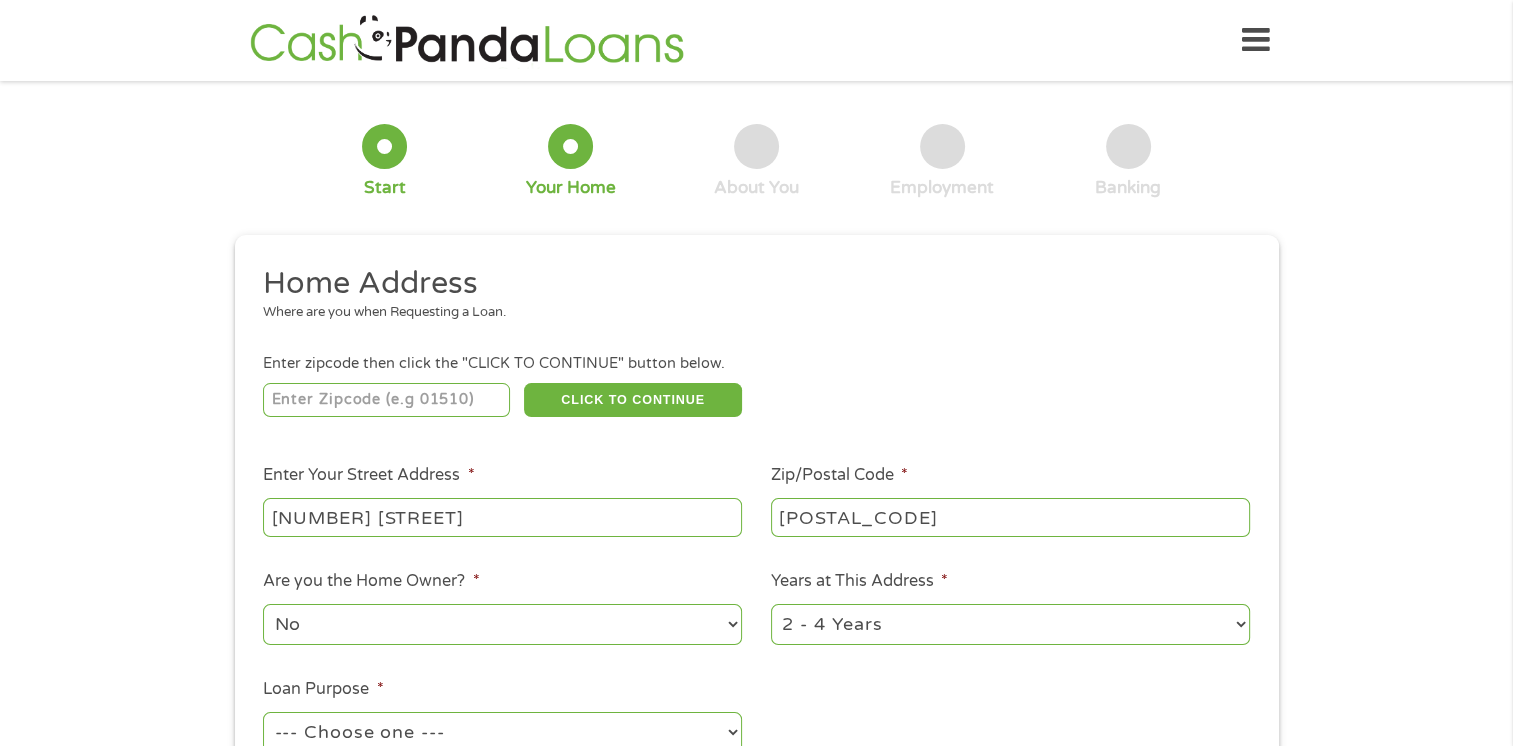 click on "No Yes" at bounding box center (502, 624) 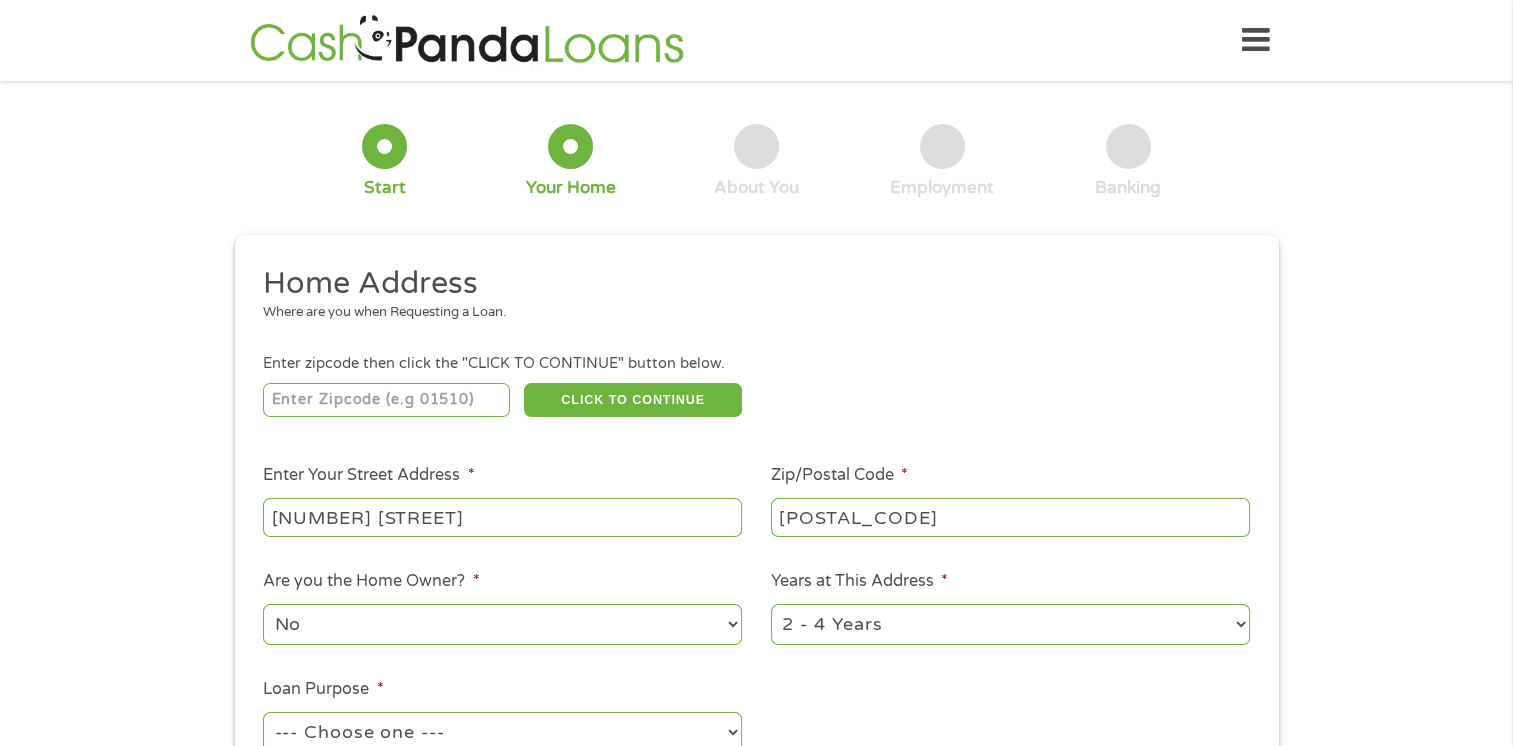 click on "No Yes" at bounding box center [502, 624] 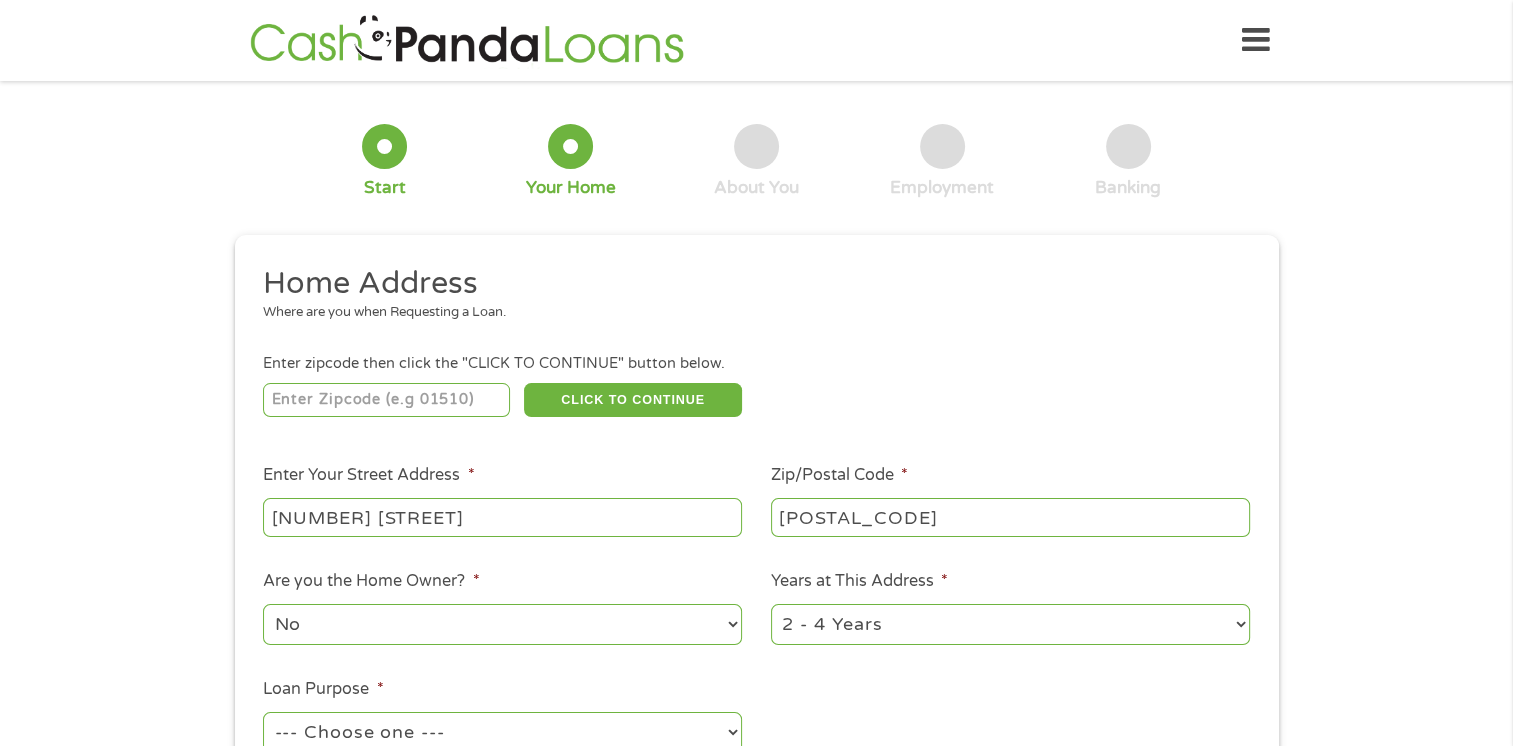 drag, startPoint x: 932, startPoint y: 617, endPoint x: 1028, endPoint y: 629, distance: 96.74709 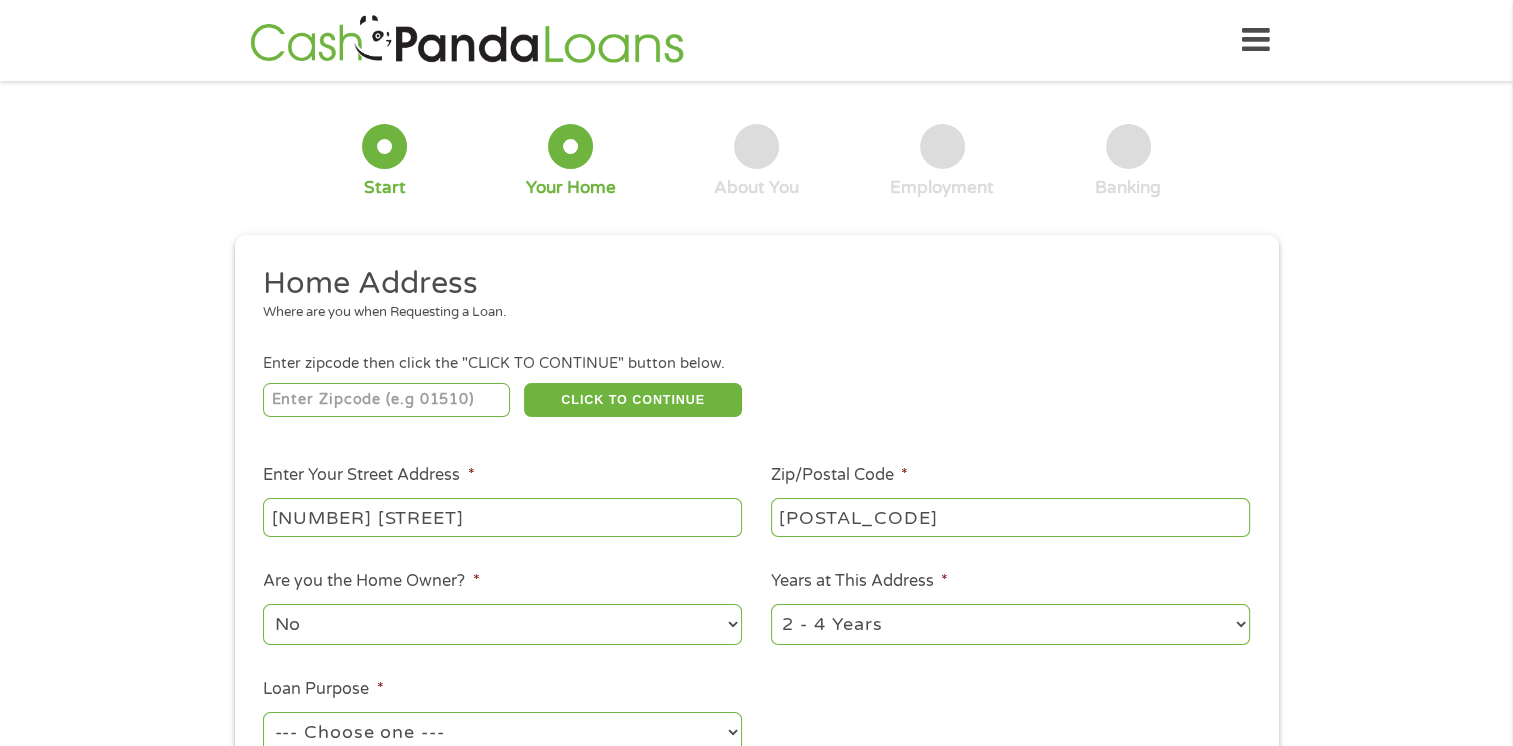 click on "1 Year or less 1 - 2 Years 2 - 4 Years Over 4 Years" at bounding box center [1010, 624] 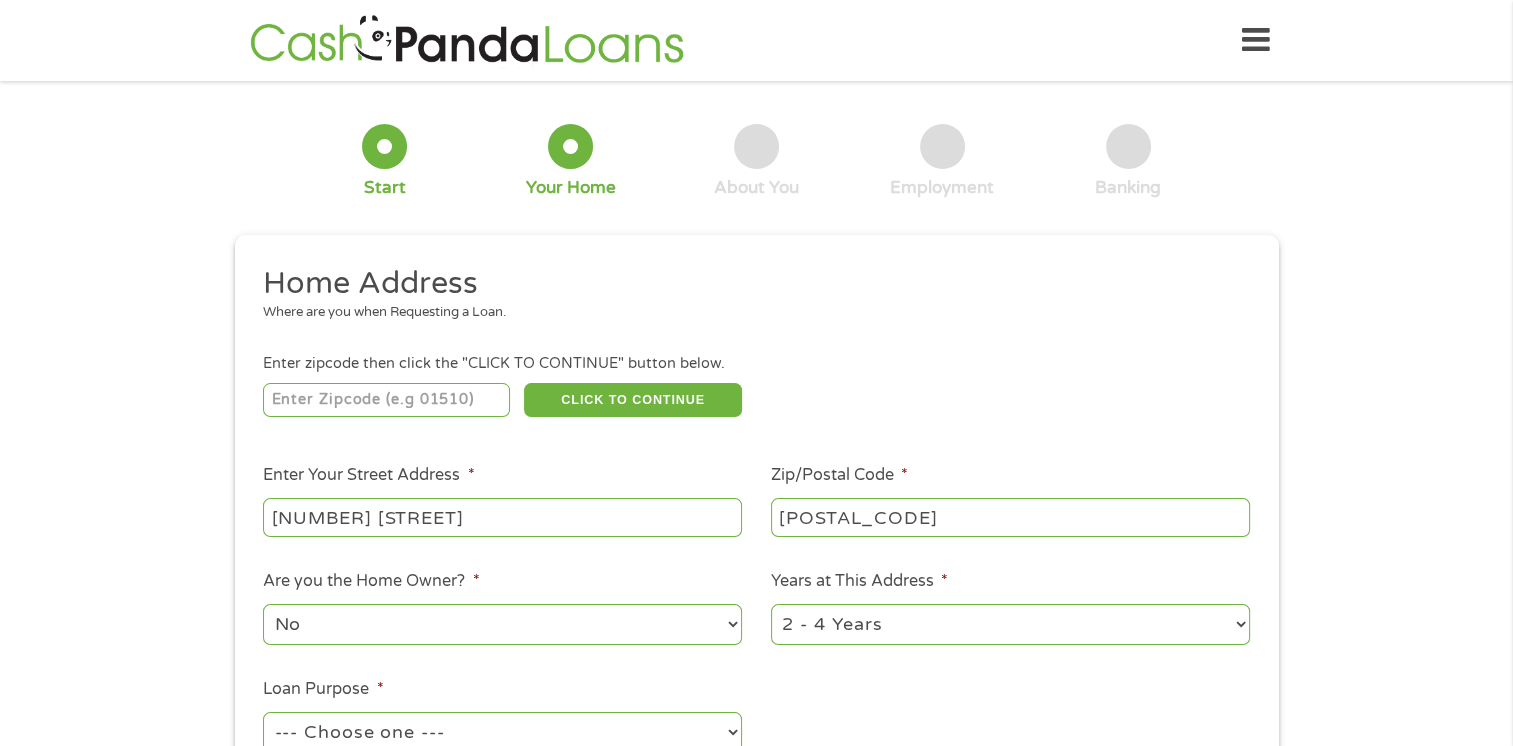 click on "1 Year or less 1 - 2 Years 2 - 4 Years Over 4 Years" at bounding box center (1010, 624) 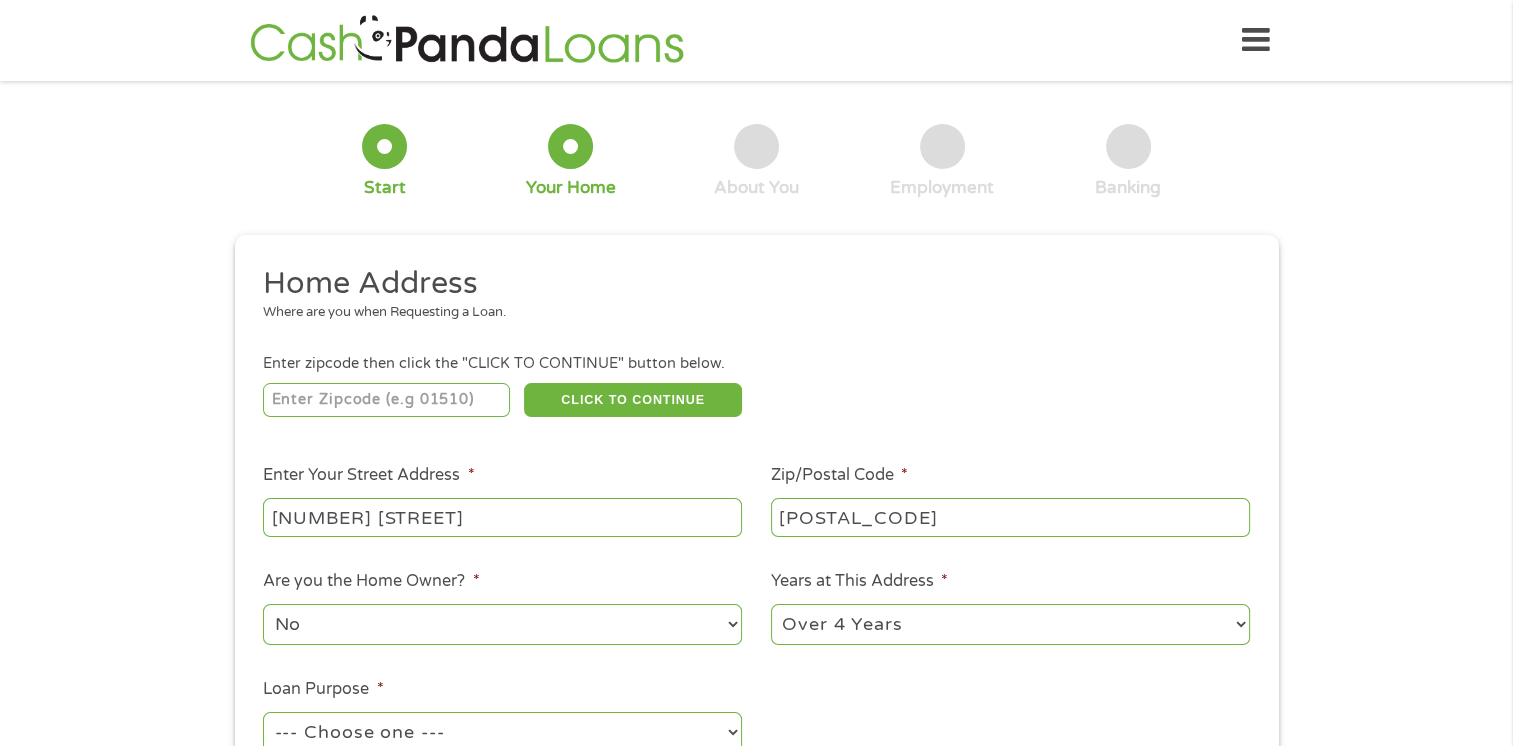 click on "1 Year or less 1 - 2 Years 2 - 4 Years Over 4 Years" at bounding box center (1010, 624) 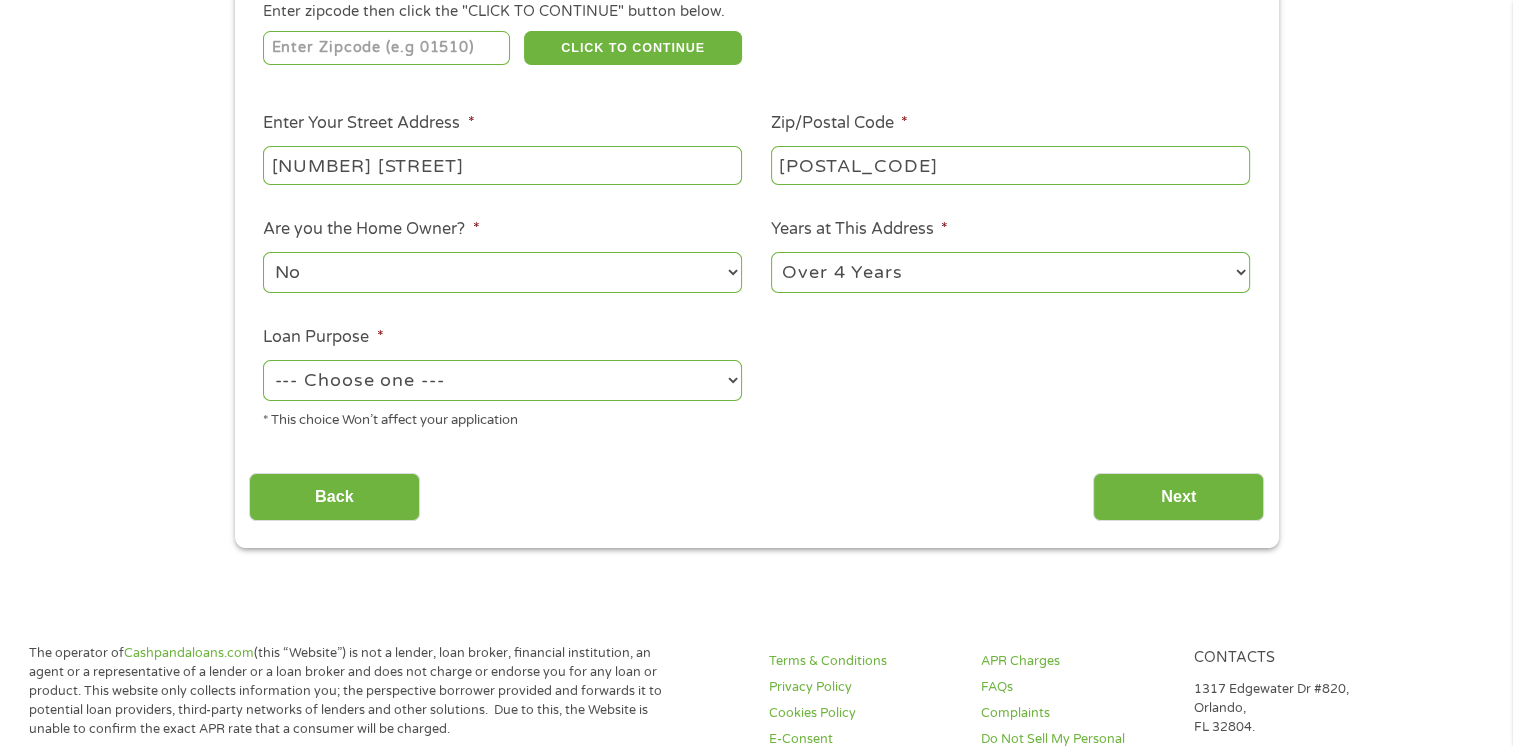 scroll, scrollTop: 360, scrollLeft: 0, axis: vertical 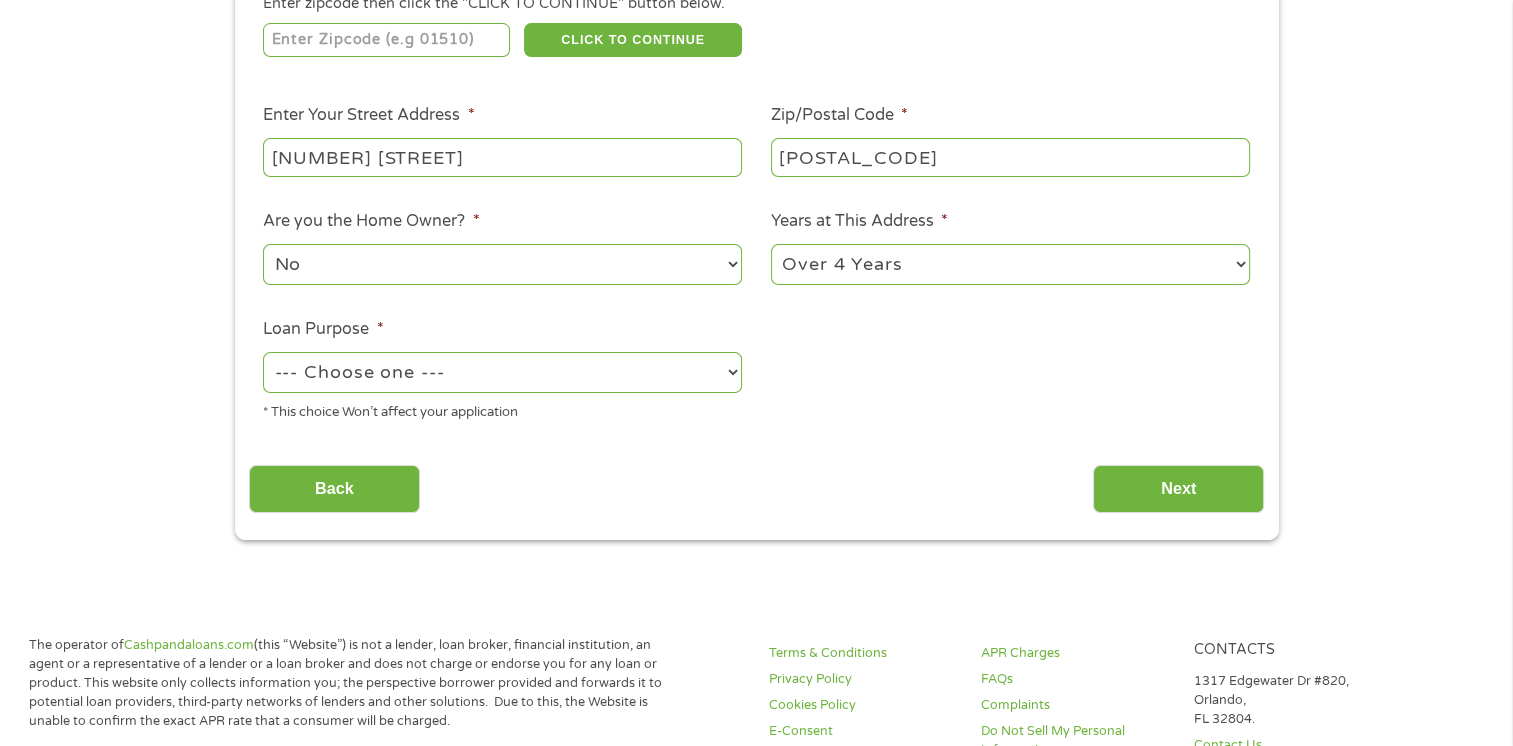 click on "--- Choose one --- Pay Bills Debt Consolidation Home Improvement Major Purchase Car Loan Short Term Cash Medical Expenses Other" at bounding box center [502, 372] 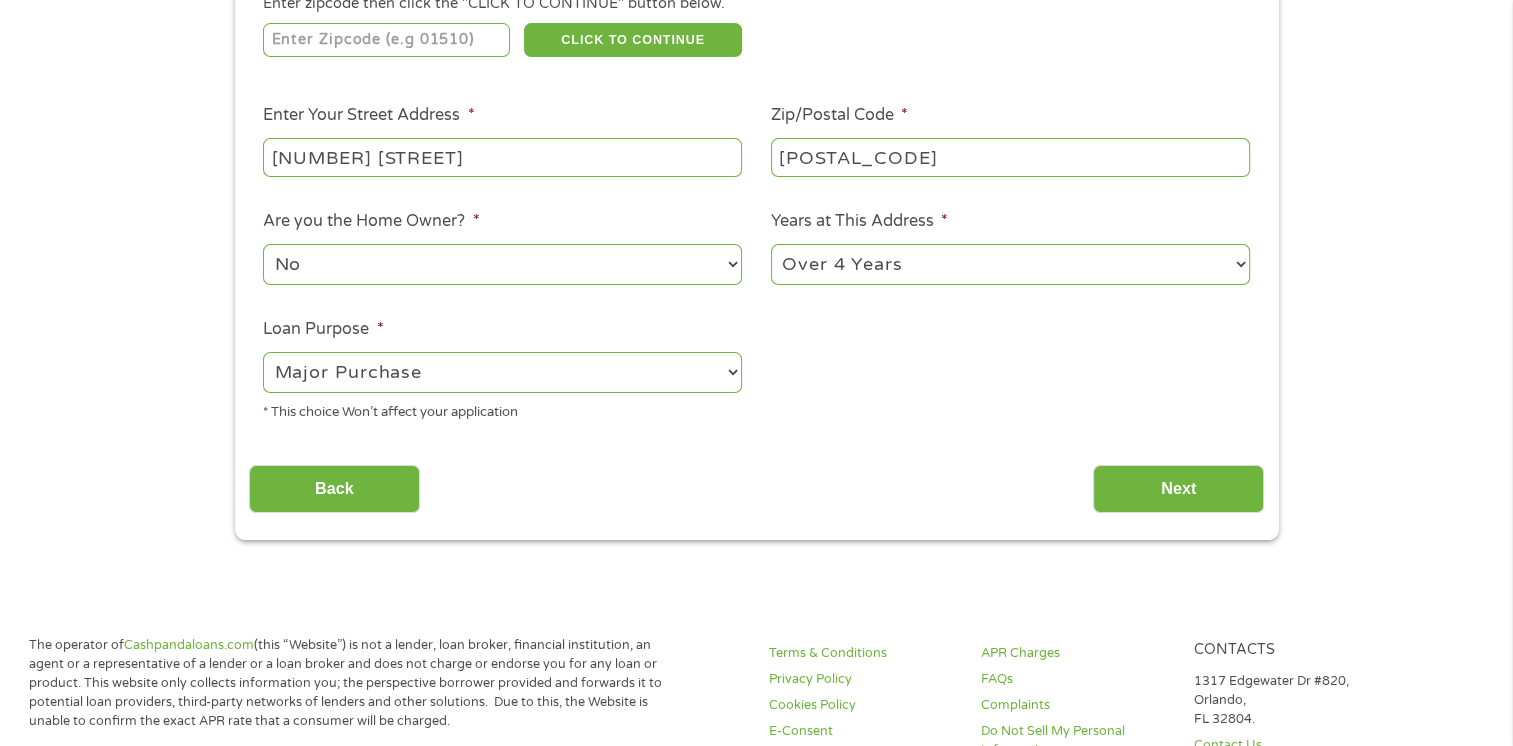 click on "--- Choose one --- Pay Bills Debt Consolidation Home Improvement Major Purchase Car Loan Short Term Cash Medical Expenses Other" at bounding box center (502, 372) 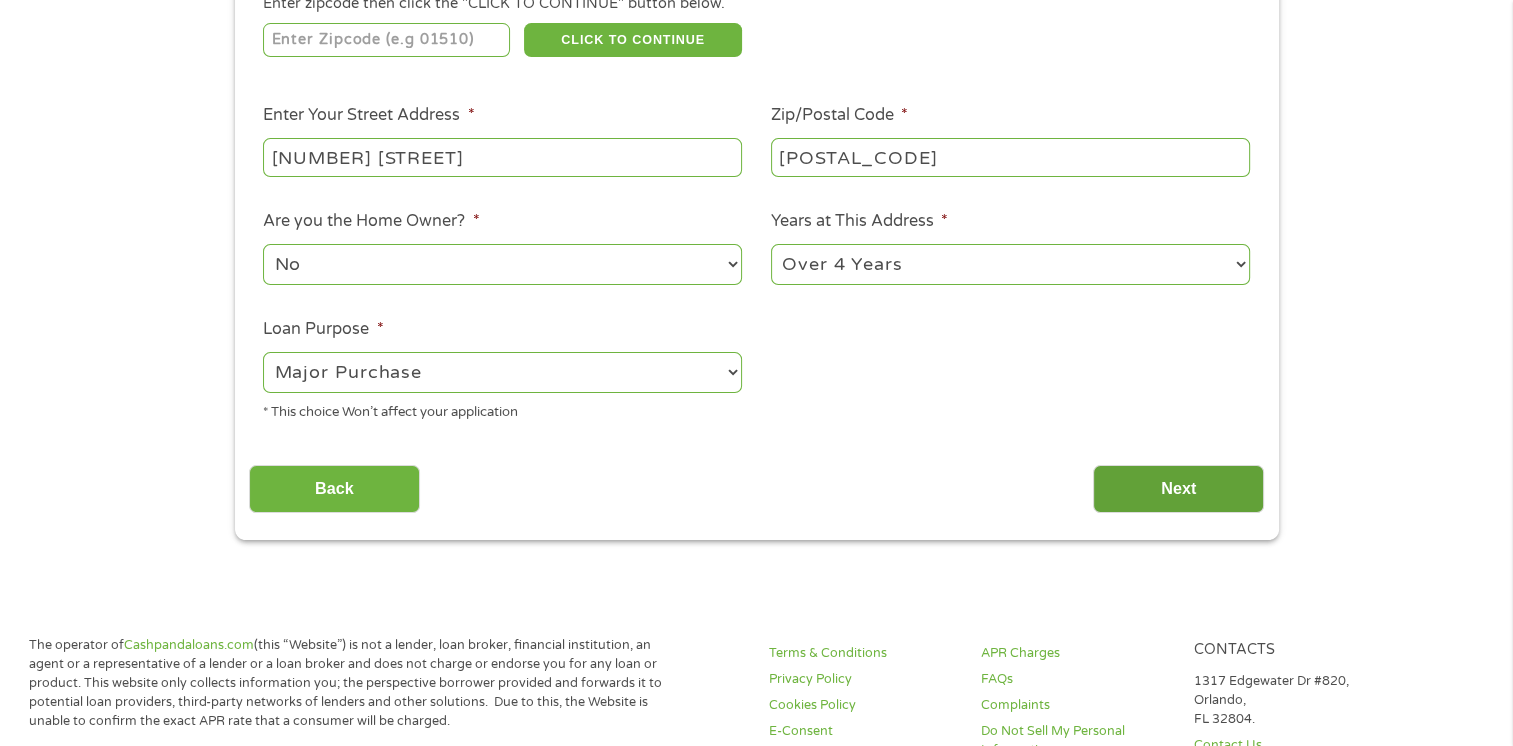 drag, startPoint x: 1267, startPoint y: 474, endPoint x: 1218, endPoint y: 491, distance: 51.86521 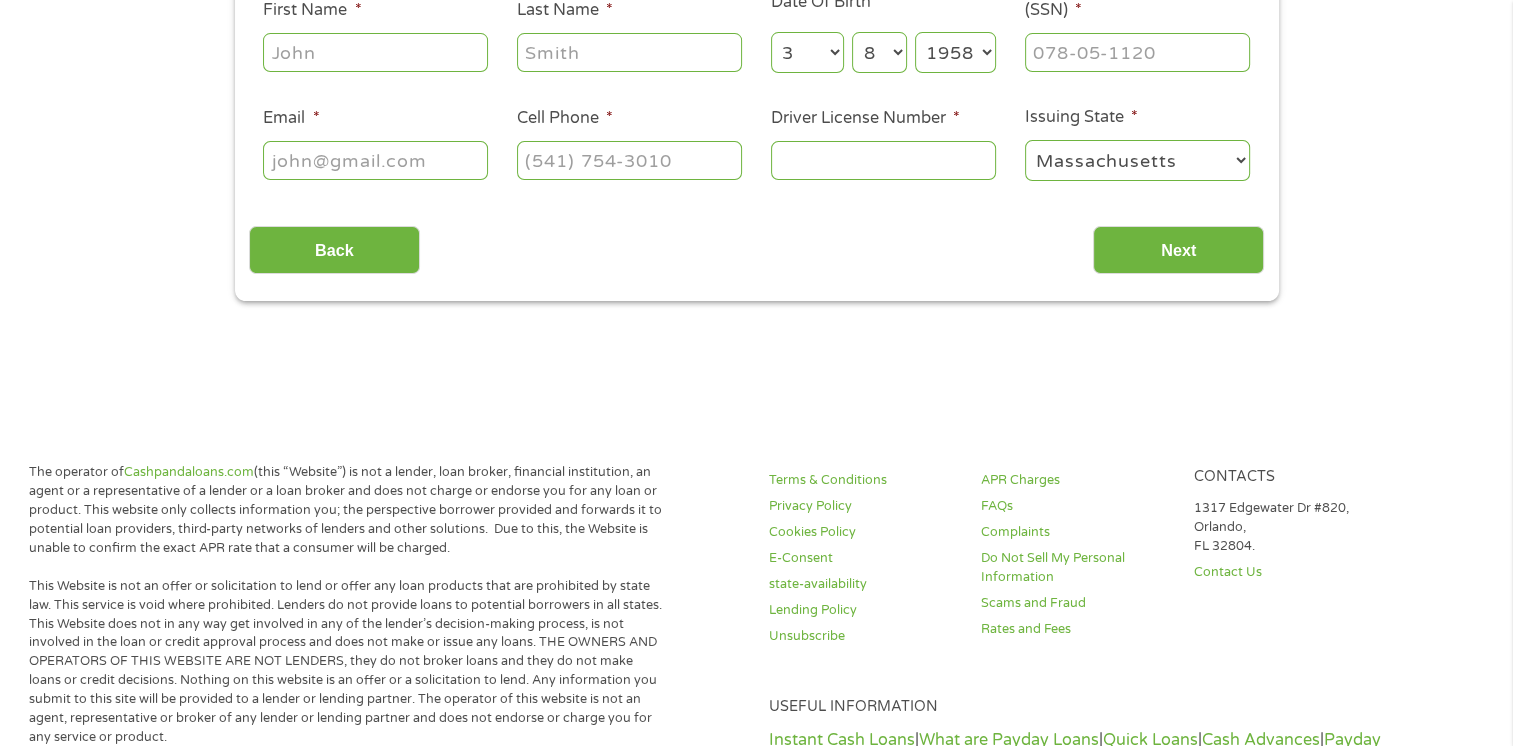 scroll, scrollTop: 8, scrollLeft: 8, axis: both 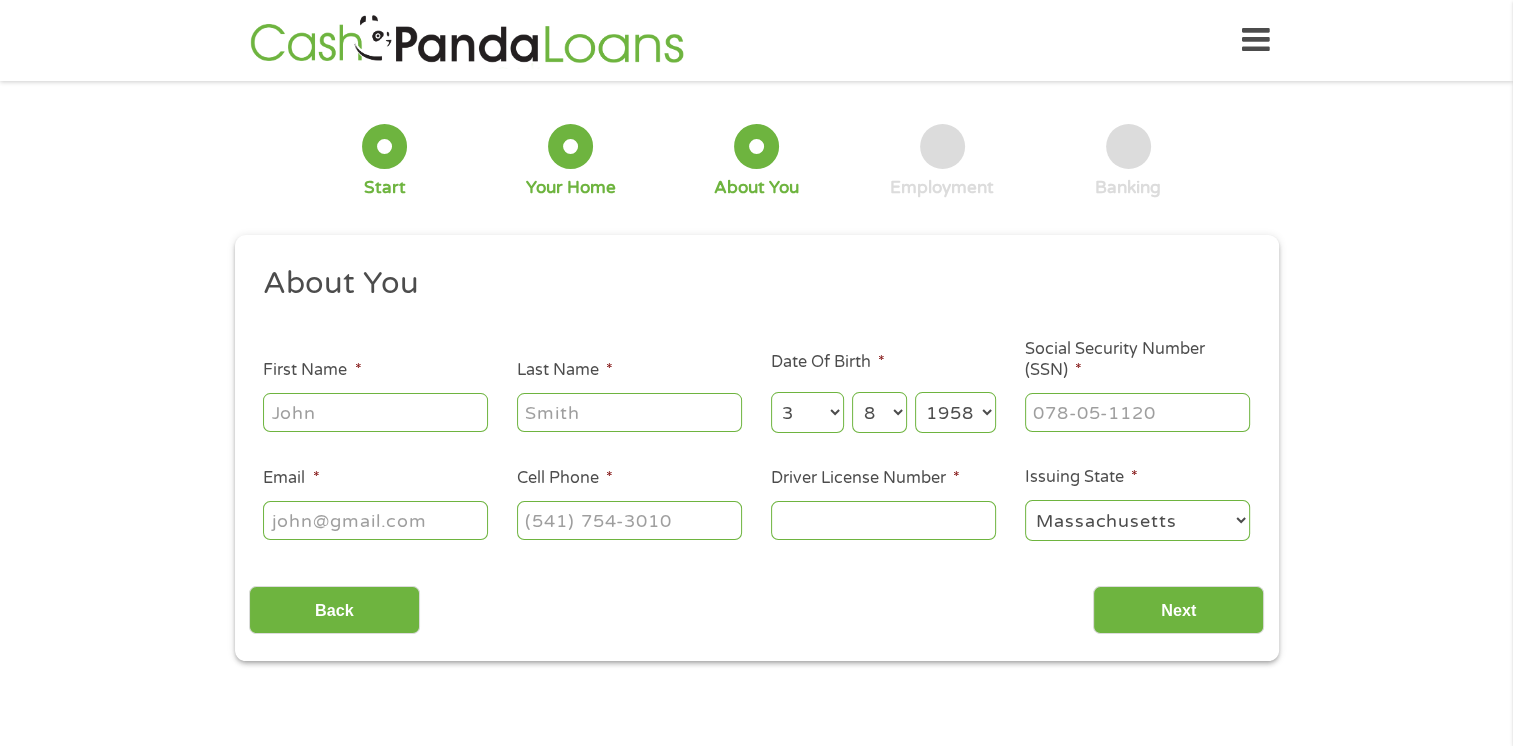 click on "First Name *" at bounding box center (375, 412) 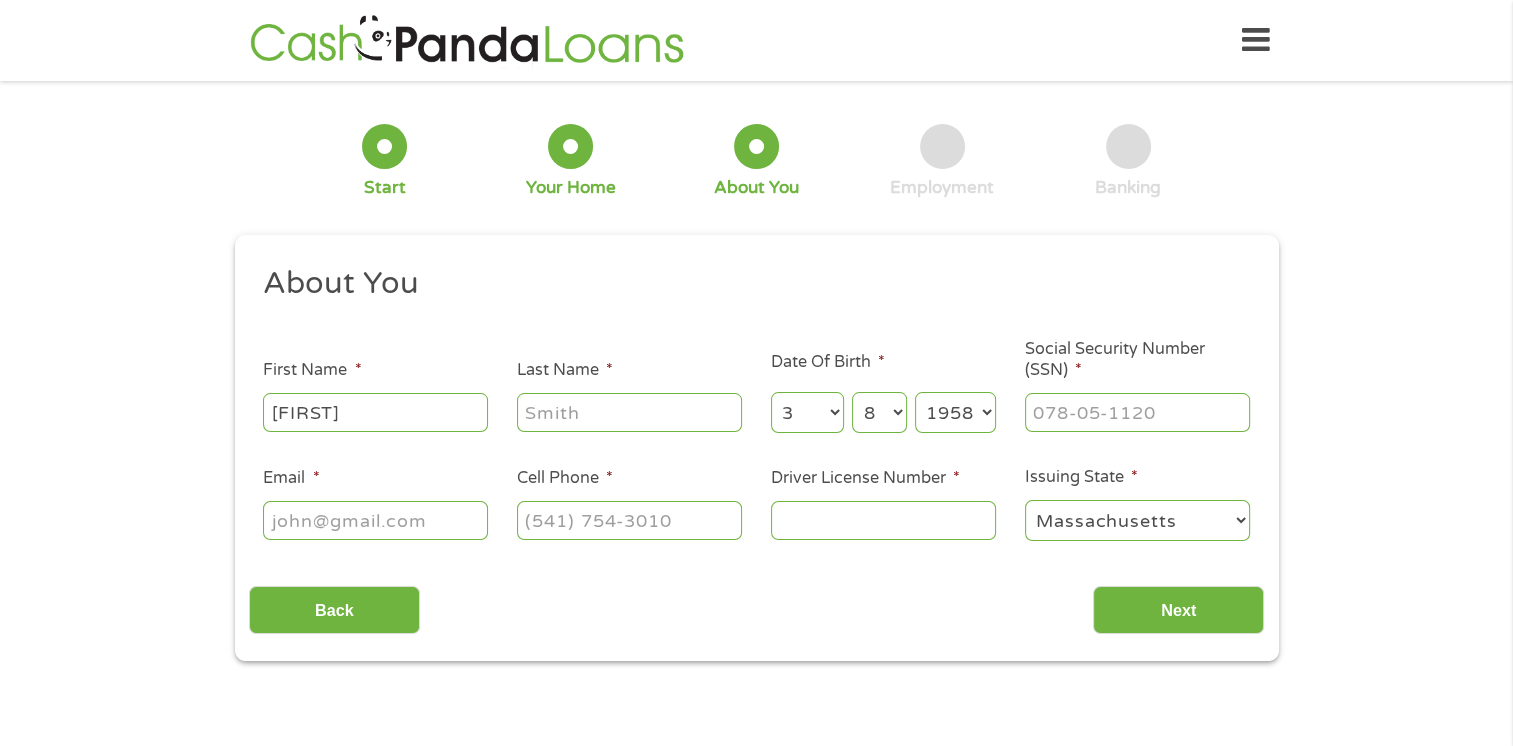 type on "[LAST]" 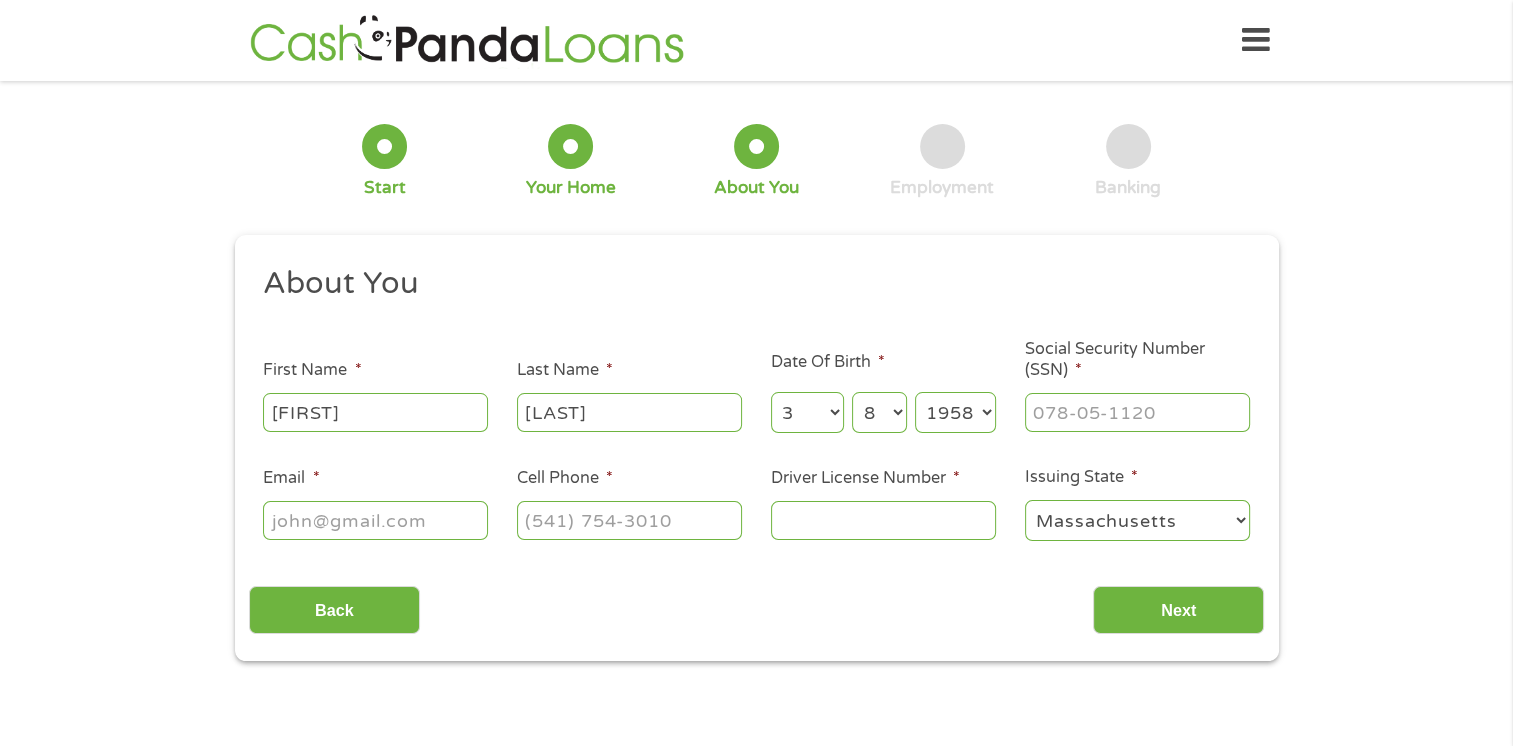 type on "[NAME]@[DOMAIN].com" 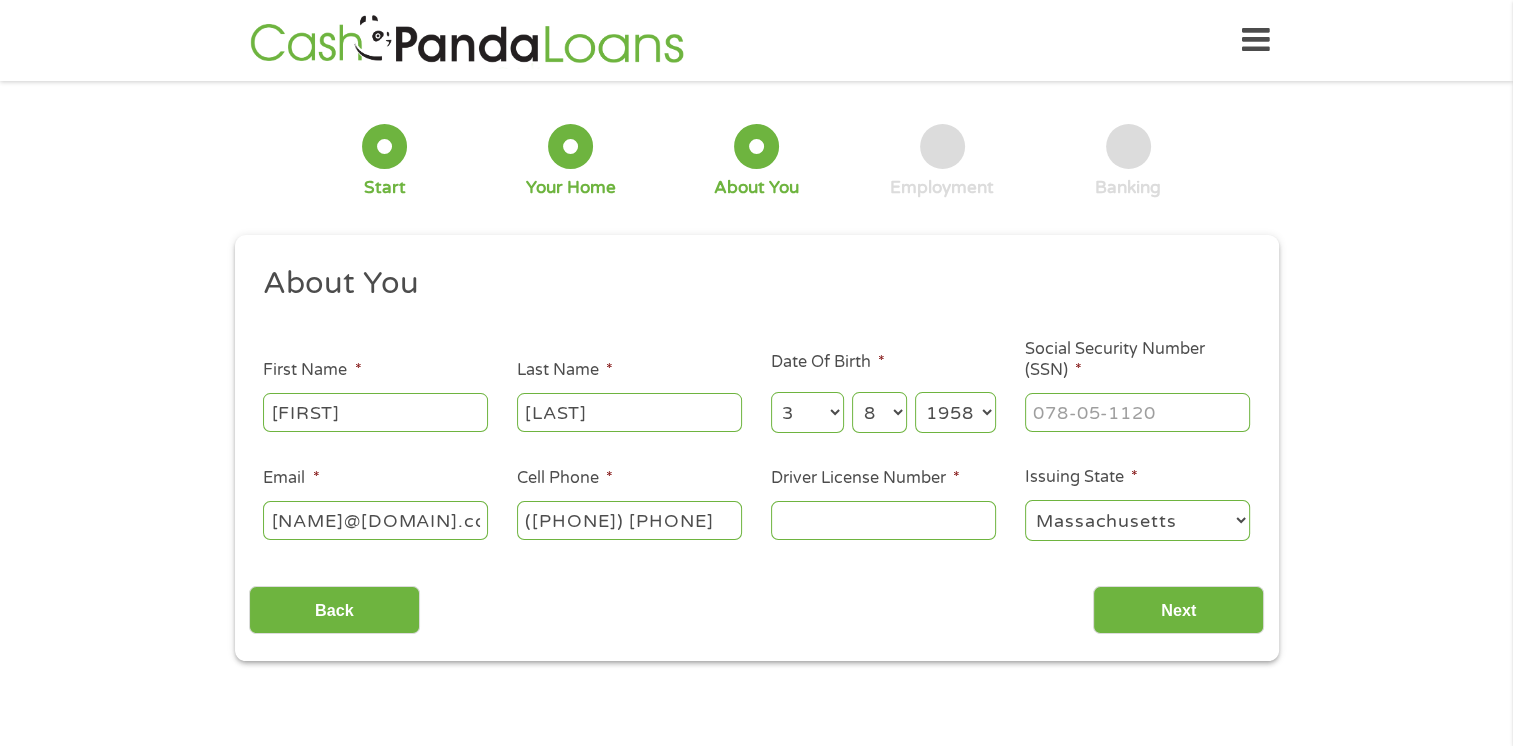 click on "([PHONE]) [PHONE]" at bounding box center [629, 520] 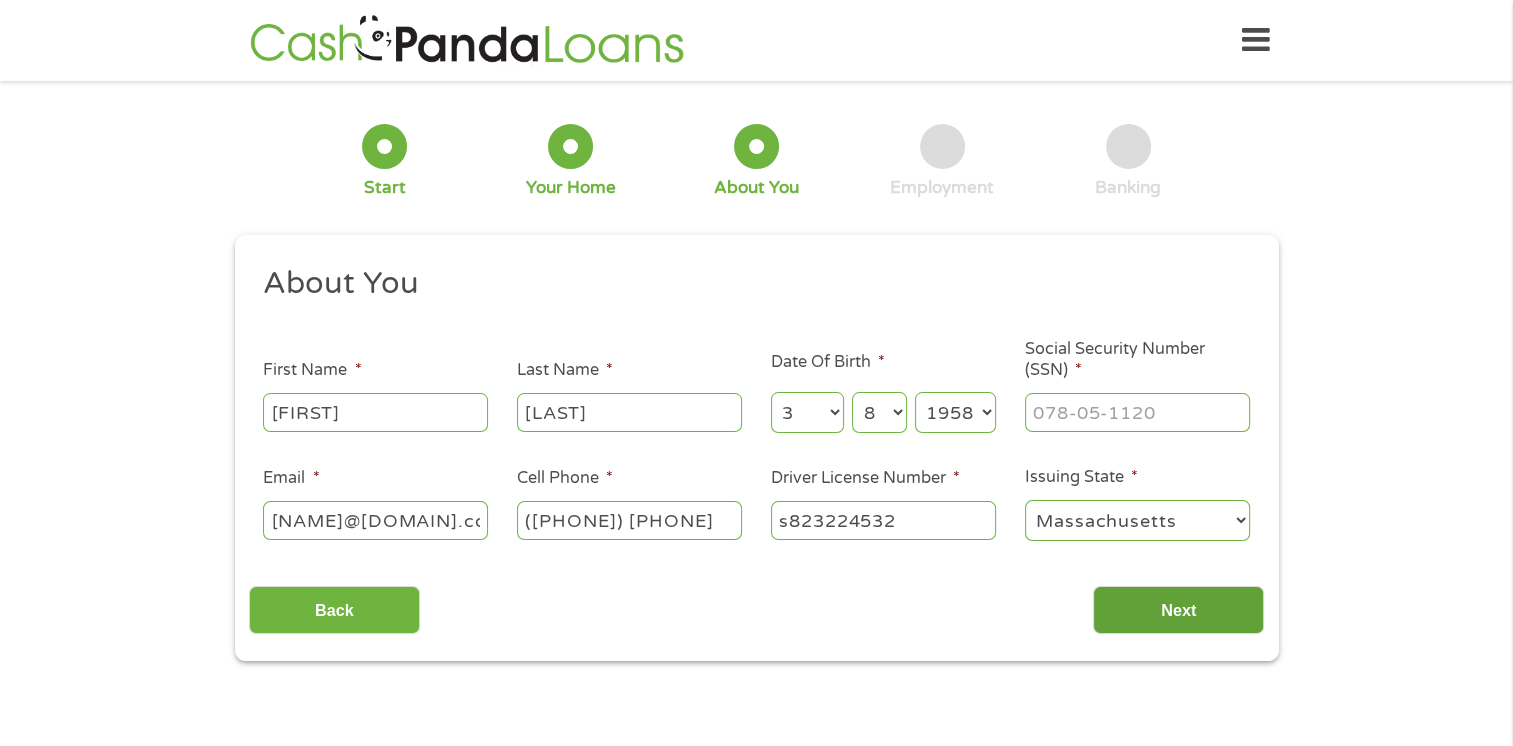 type on "s823224532" 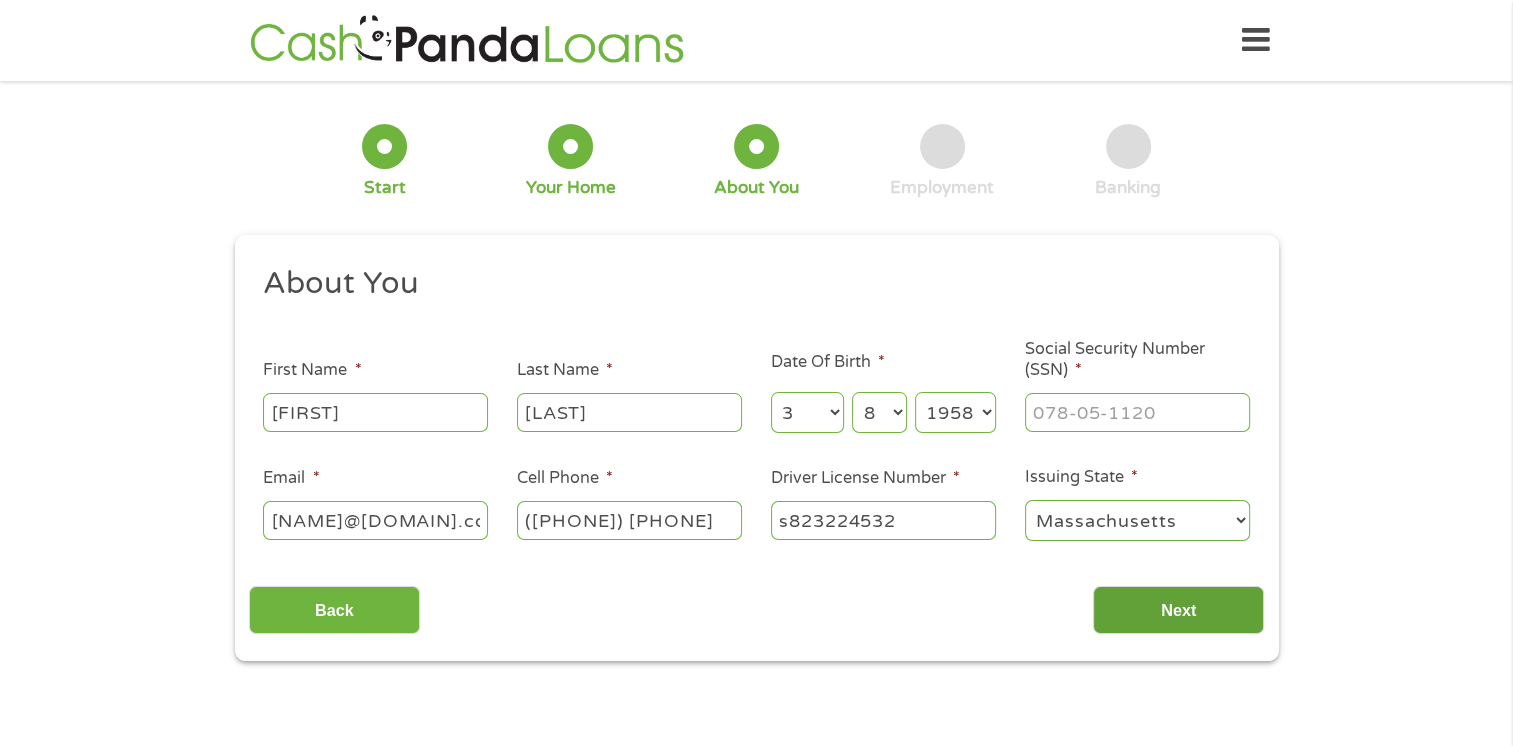 click on "Next" at bounding box center [1178, 610] 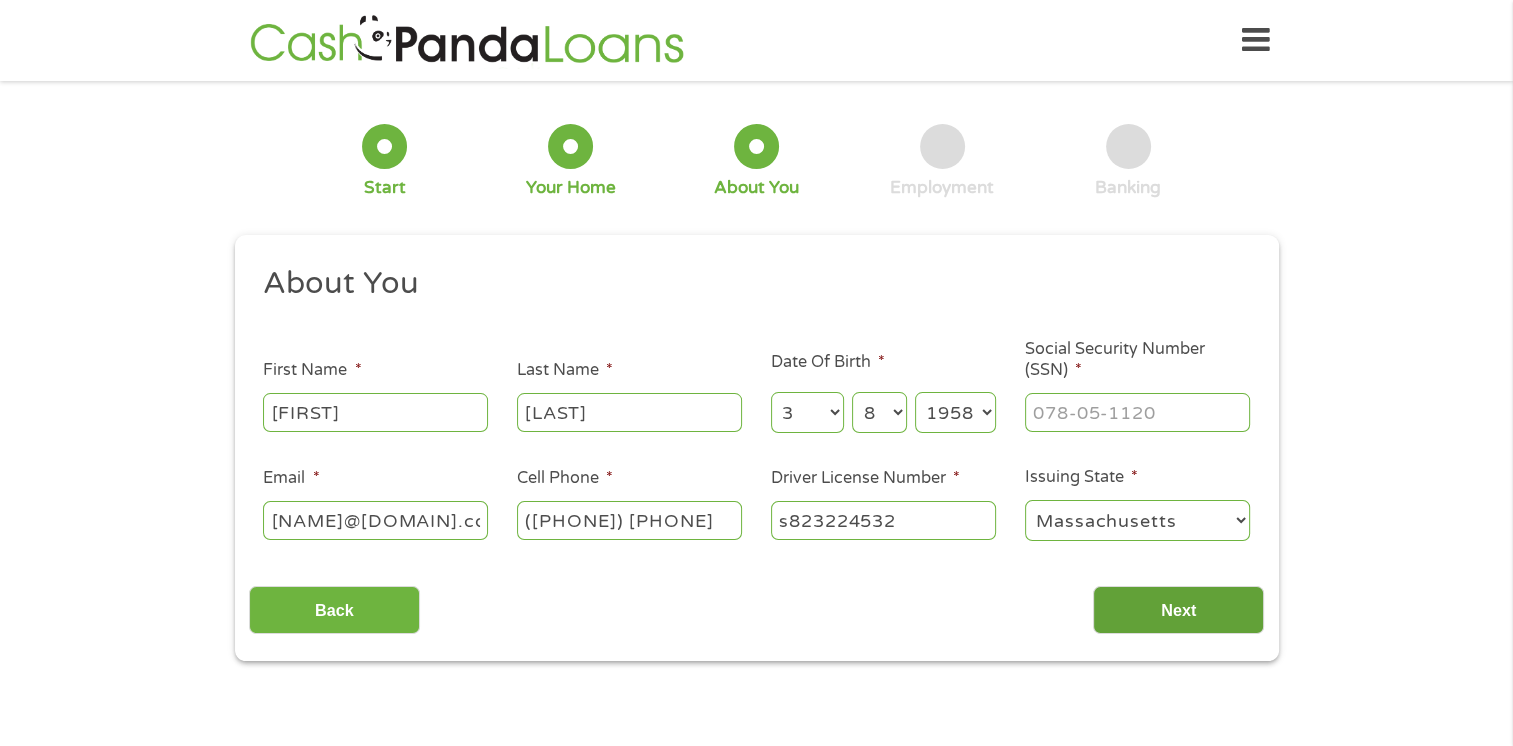 scroll, scrollTop: 8, scrollLeft: 8, axis: both 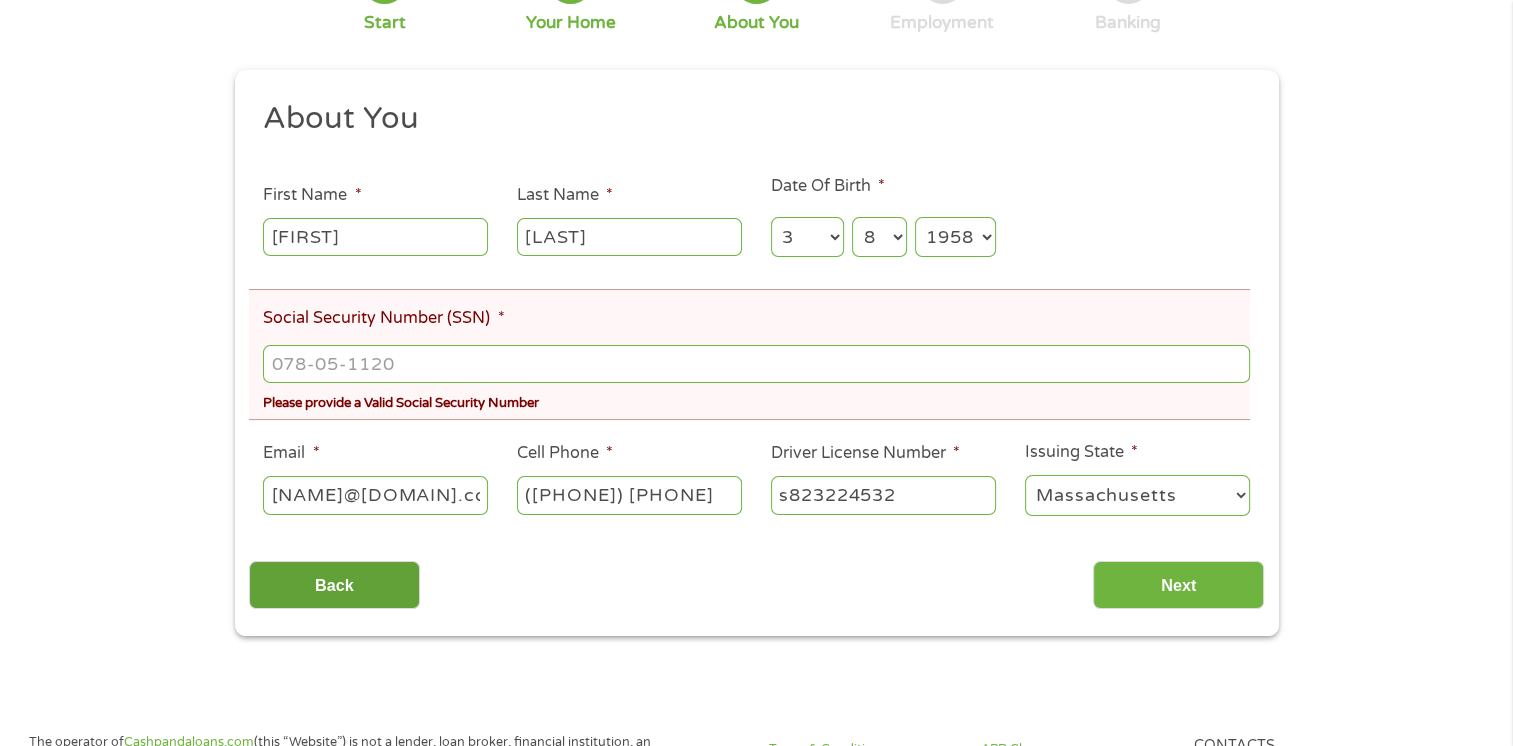 click on "Back" at bounding box center [334, 585] 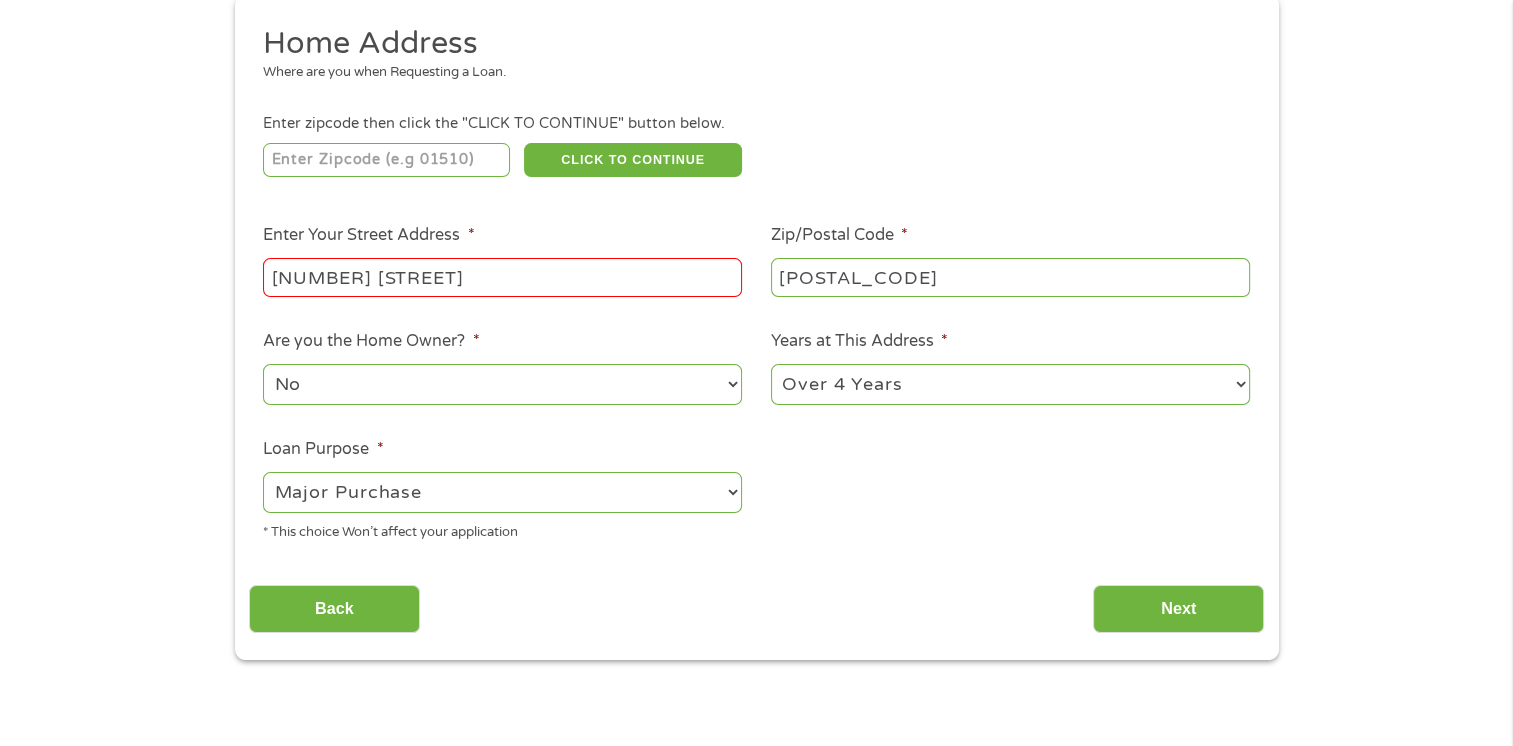 scroll, scrollTop: 8, scrollLeft: 8, axis: both 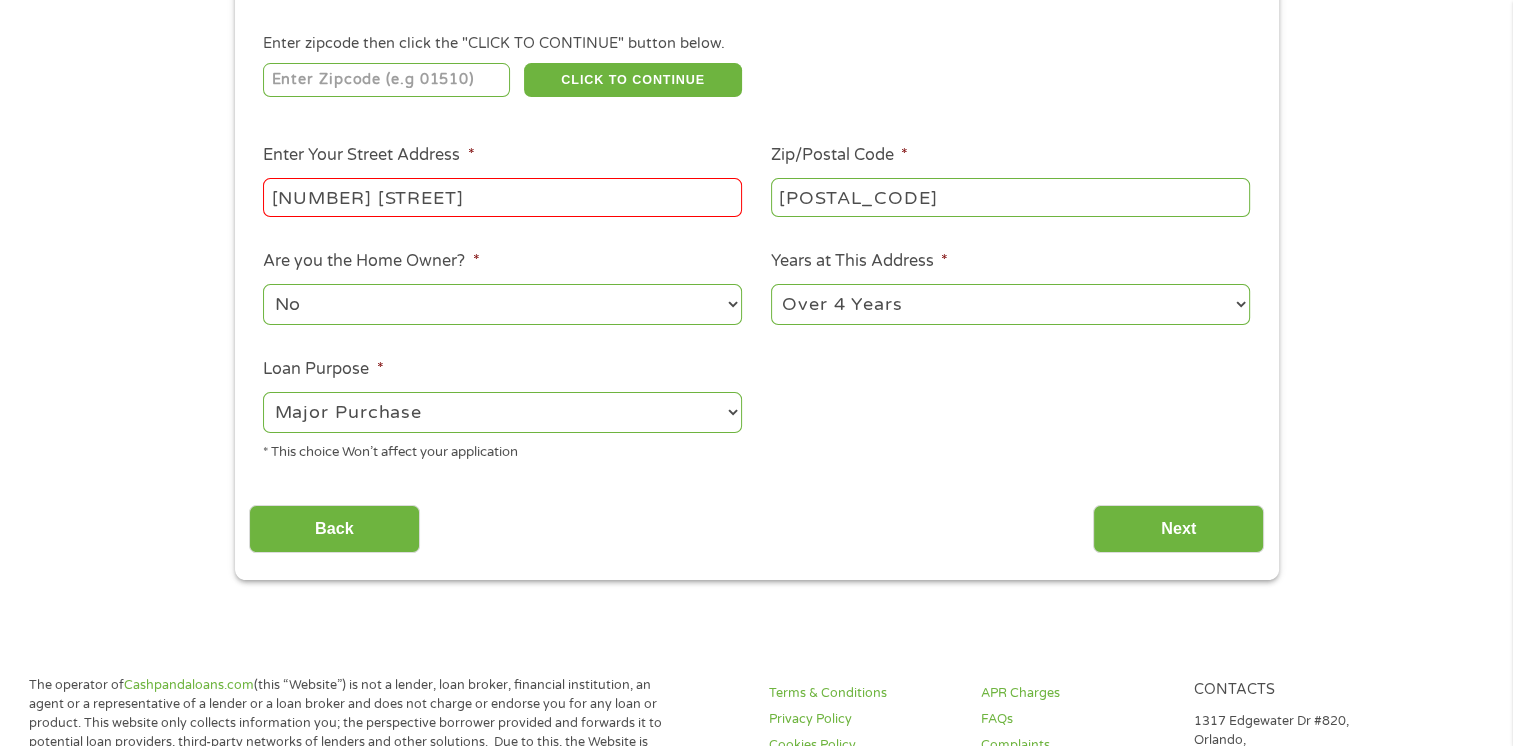 click on "[NUMBER] [STREET]" at bounding box center (502, 197) 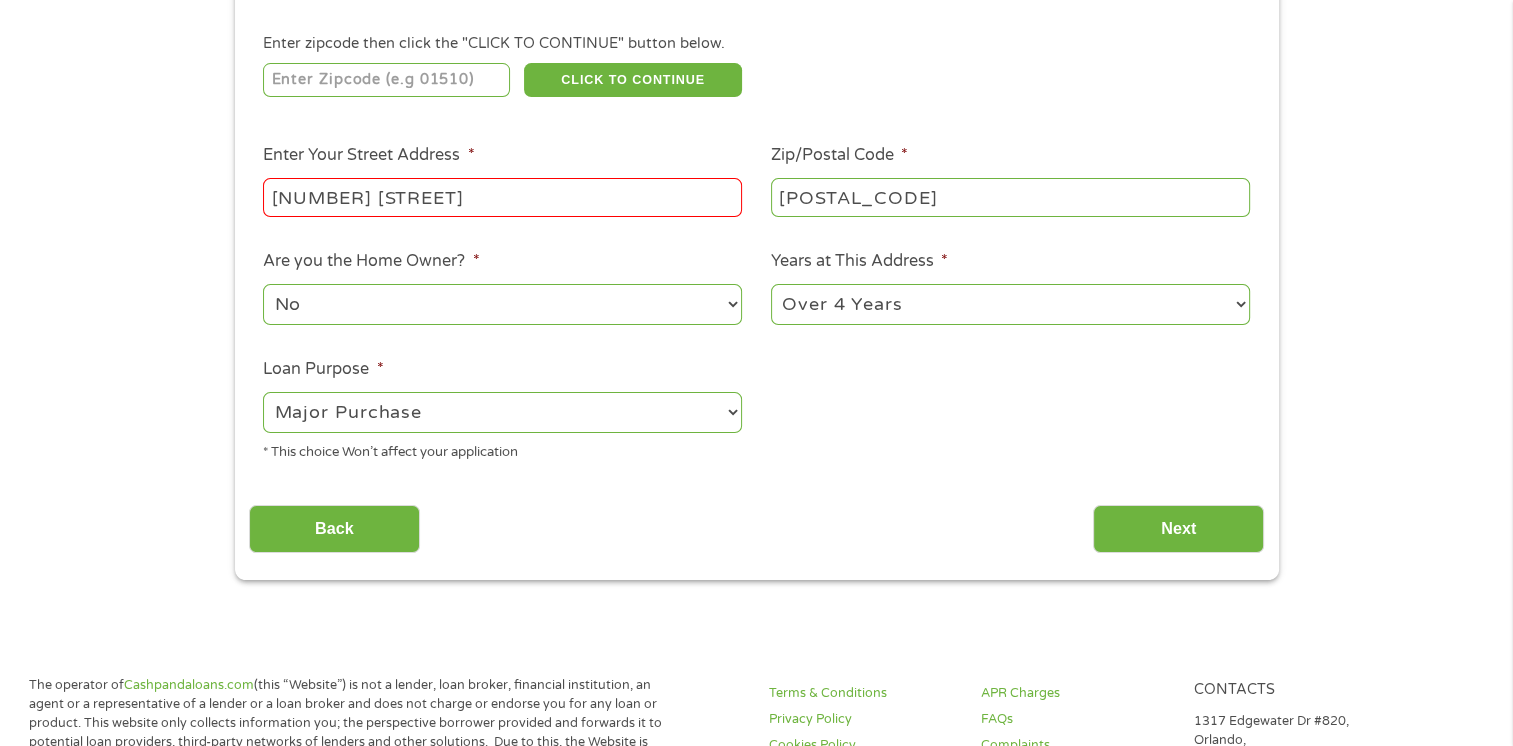 type on "[POSTAL_CODE]" 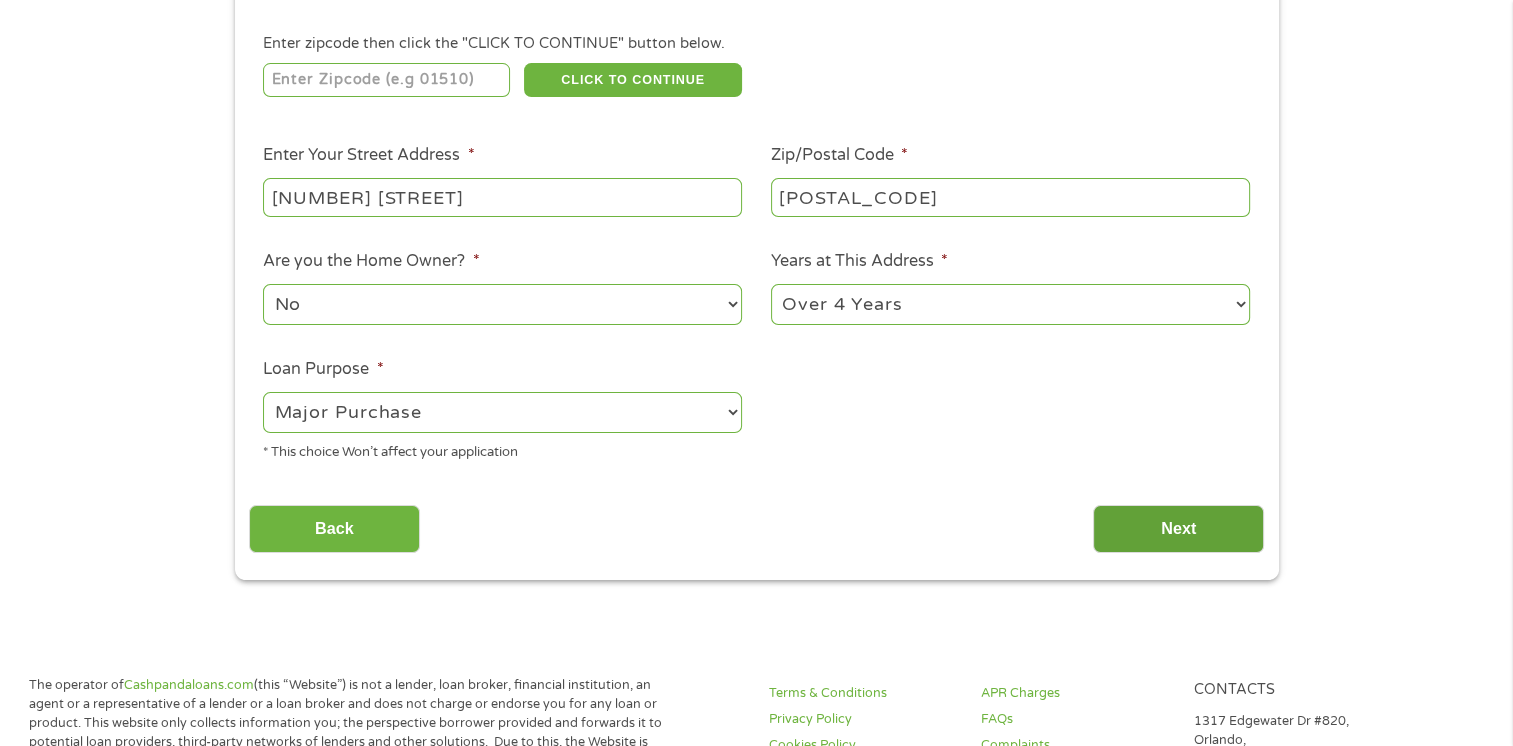 click on "Next" at bounding box center [1178, 529] 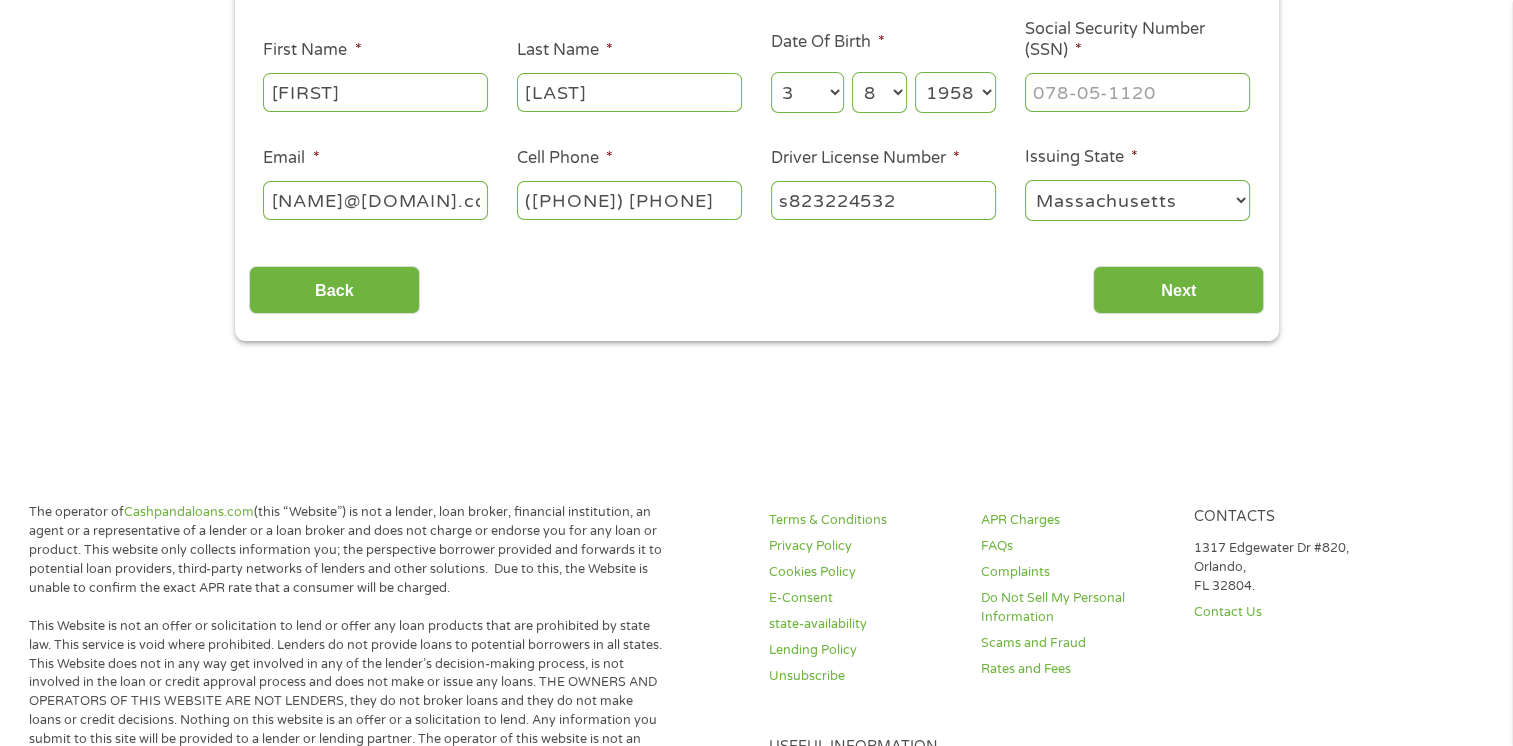 scroll, scrollTop: 8, scrollLeft: 8, axis: both 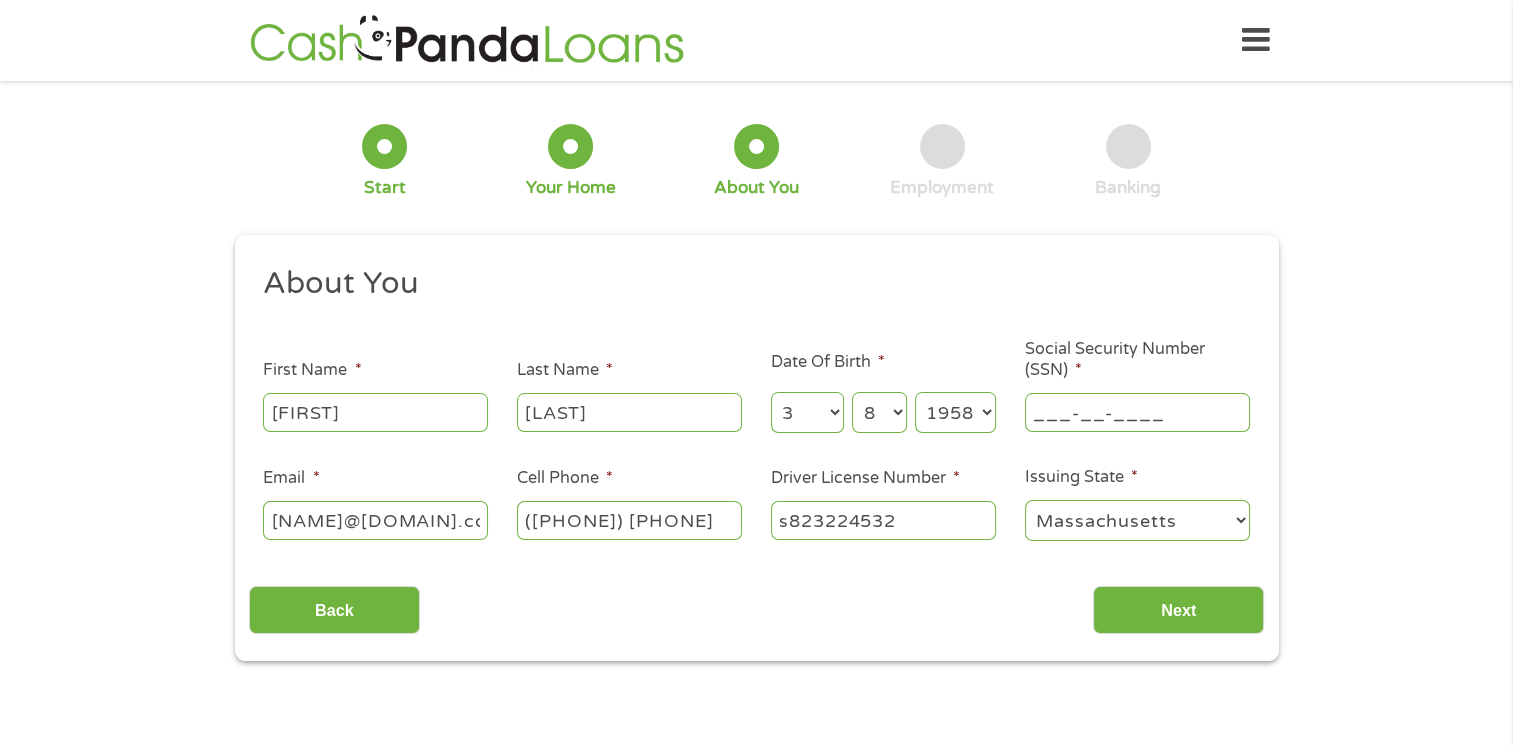 click on "___-__-____" at bounding box center [1137, 412] 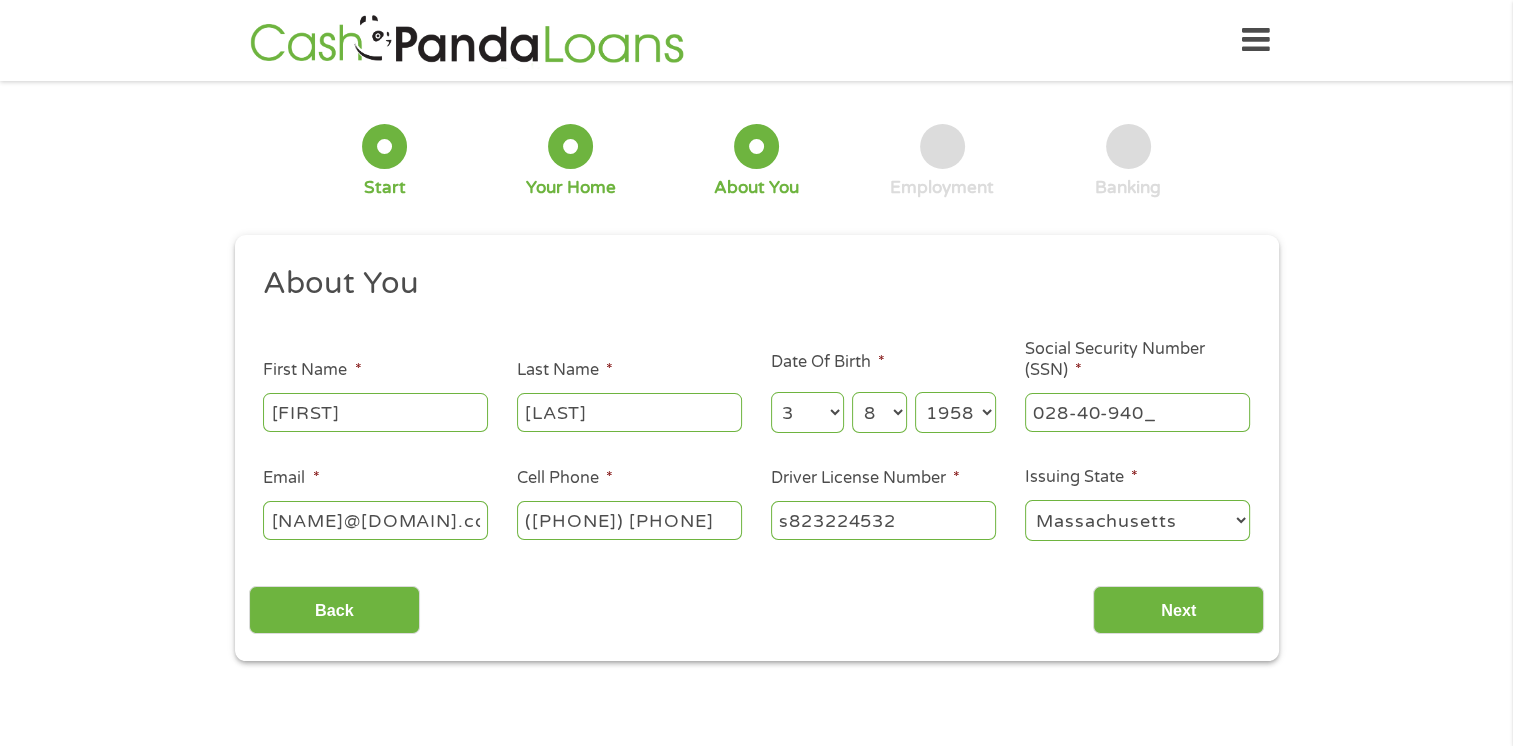 type on "028-40-9407" 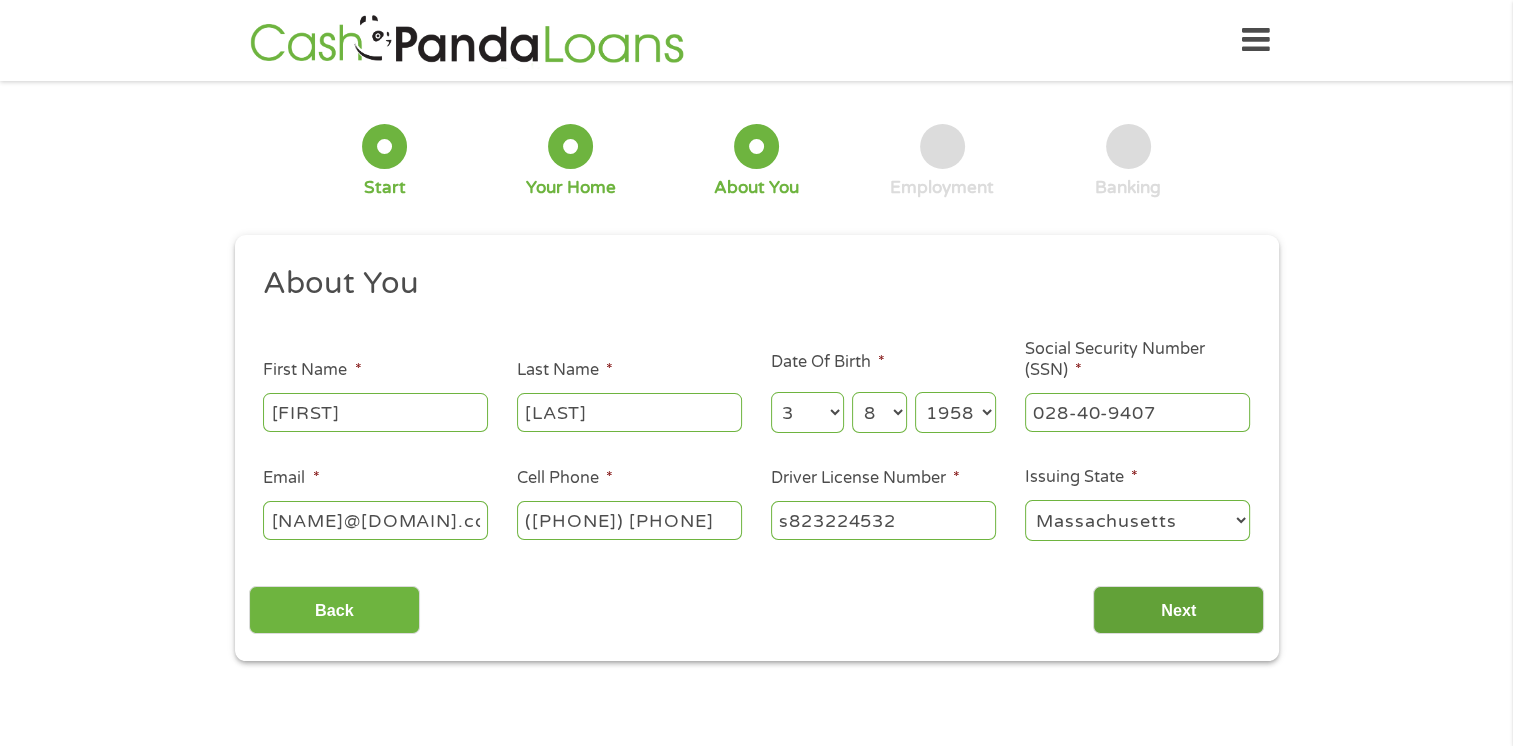 click on "Next" at bounding box center [1178, 610] 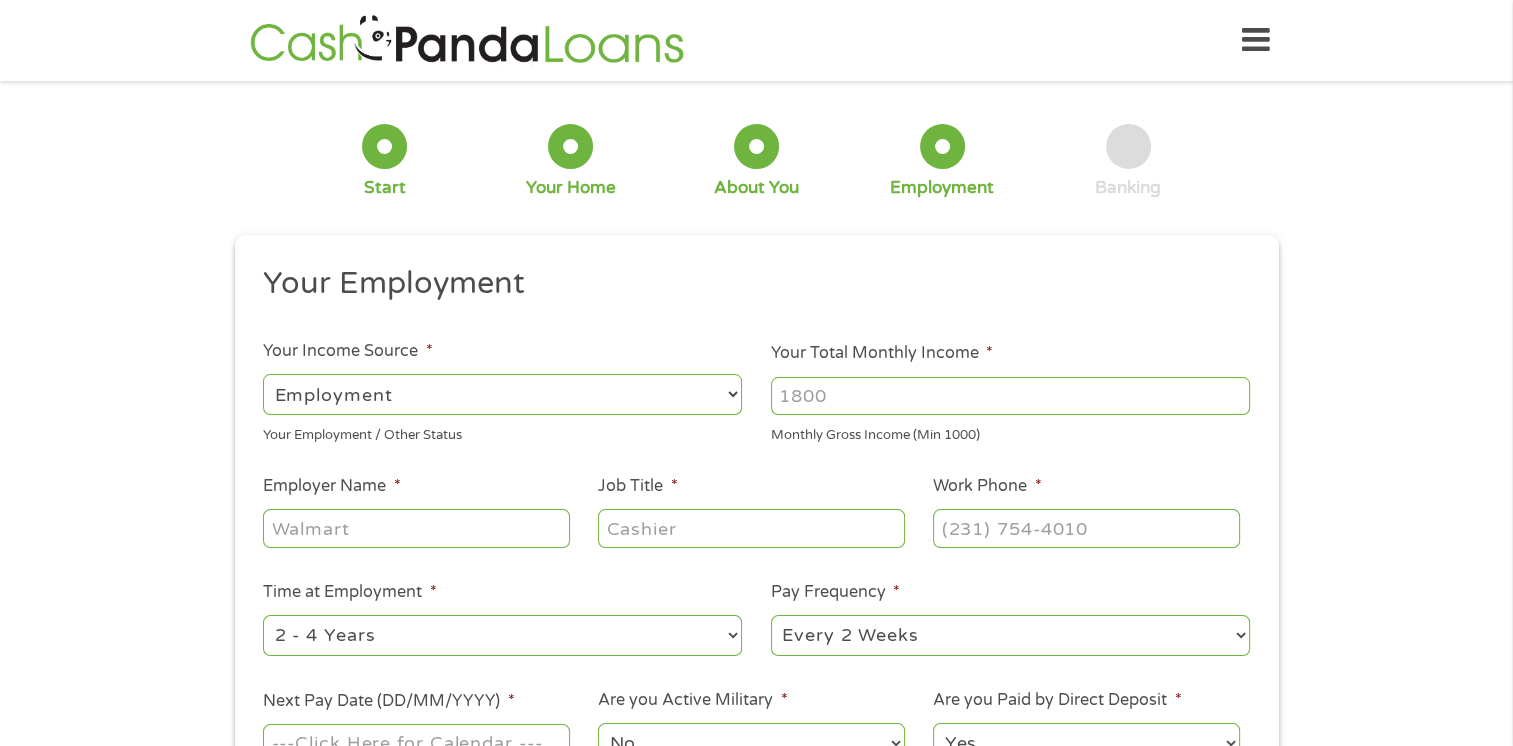 scroll, scrollTop: 8, scrollLeft: 8, axis: both 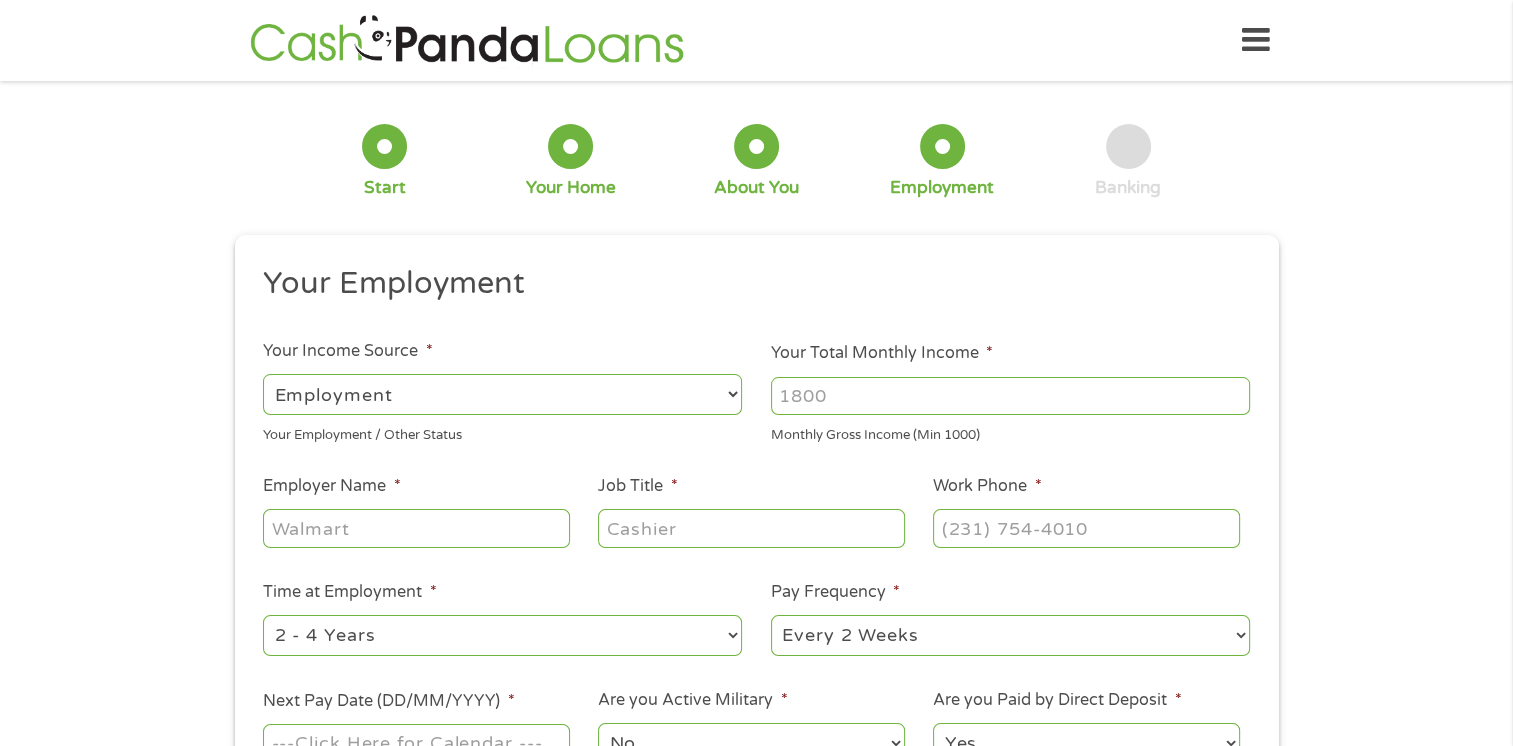 click on "--- Choose one --- Employment Self Employed Benefits" at bounding box center [502, 394] 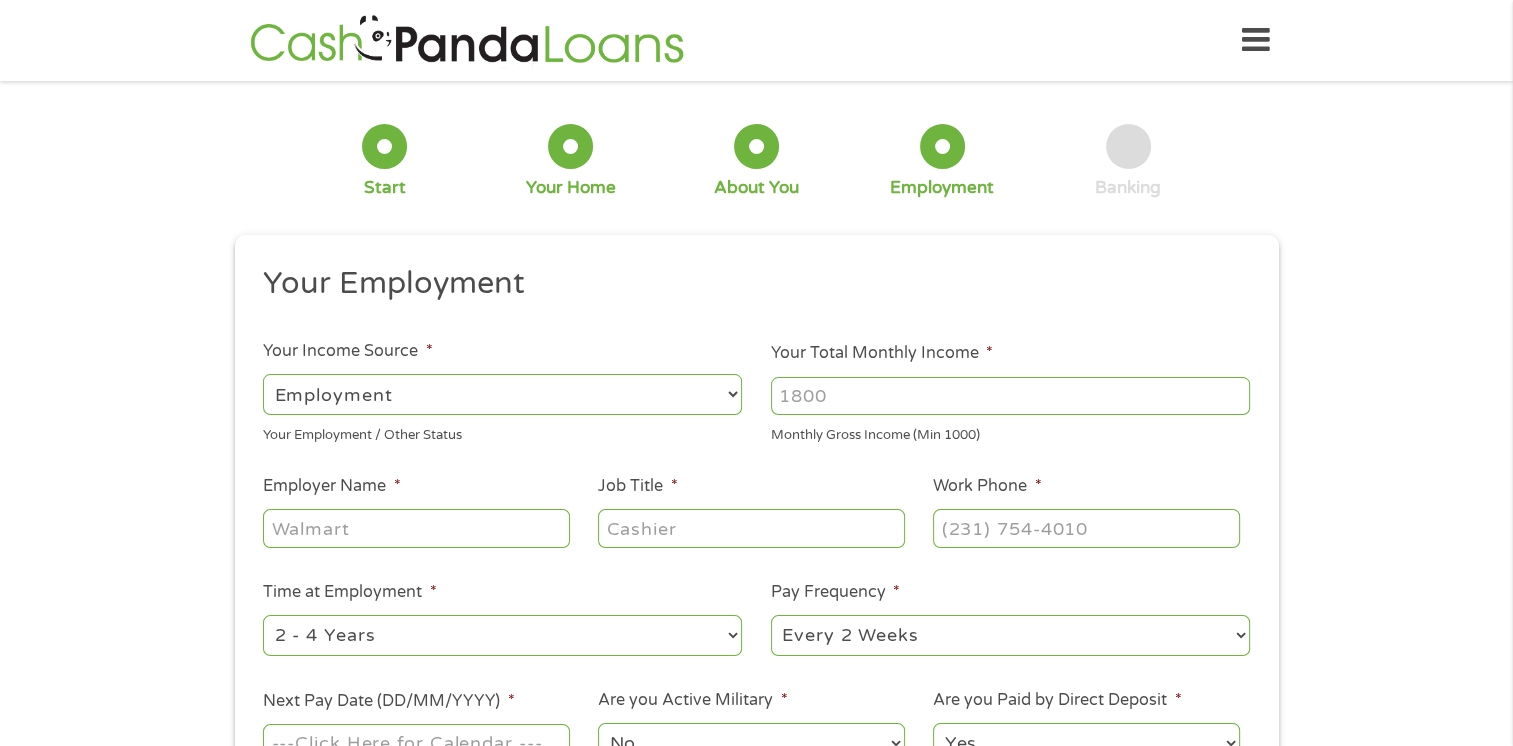 click on "--- Choose one --- Employment Self Employed Benefits" at bounding box center [502, 394] 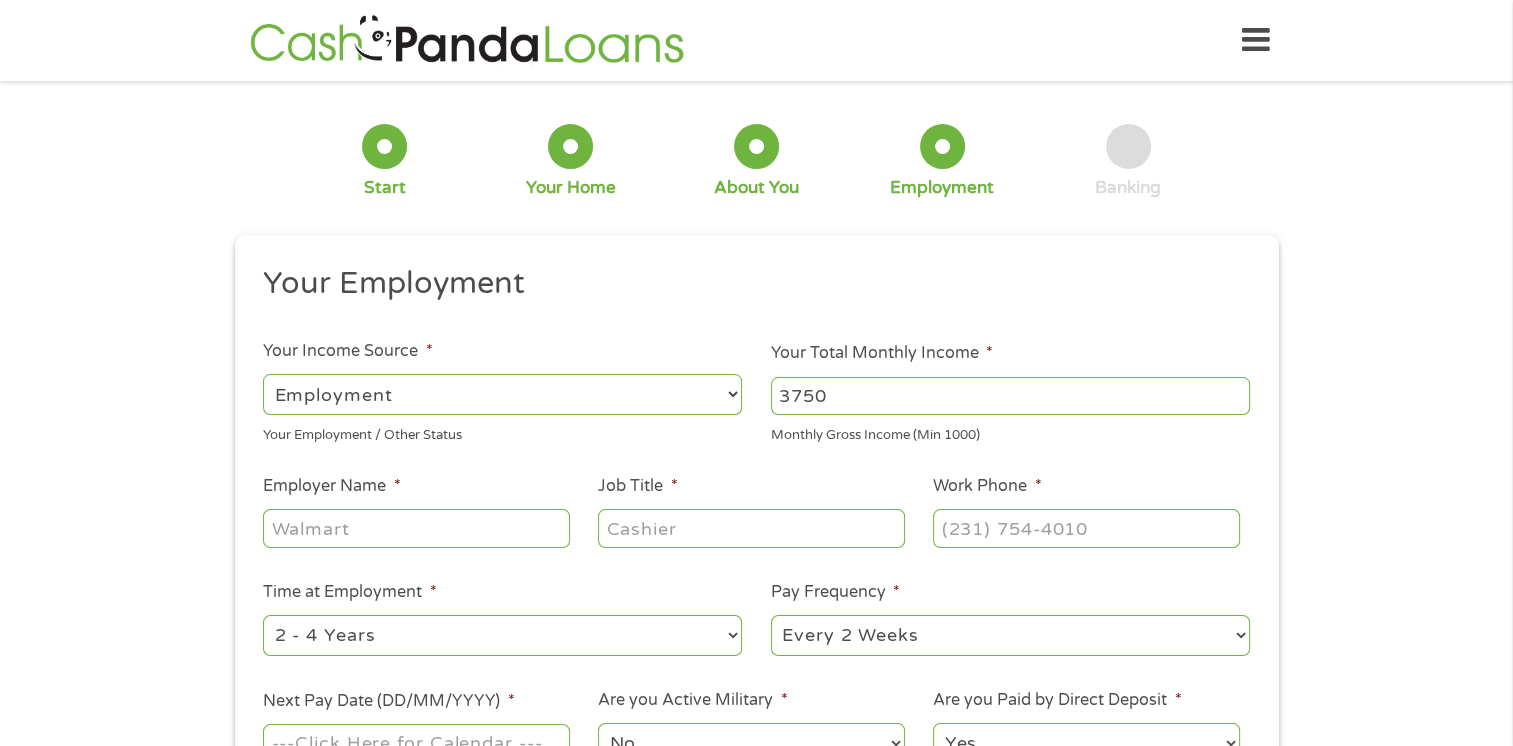 type on "3750" 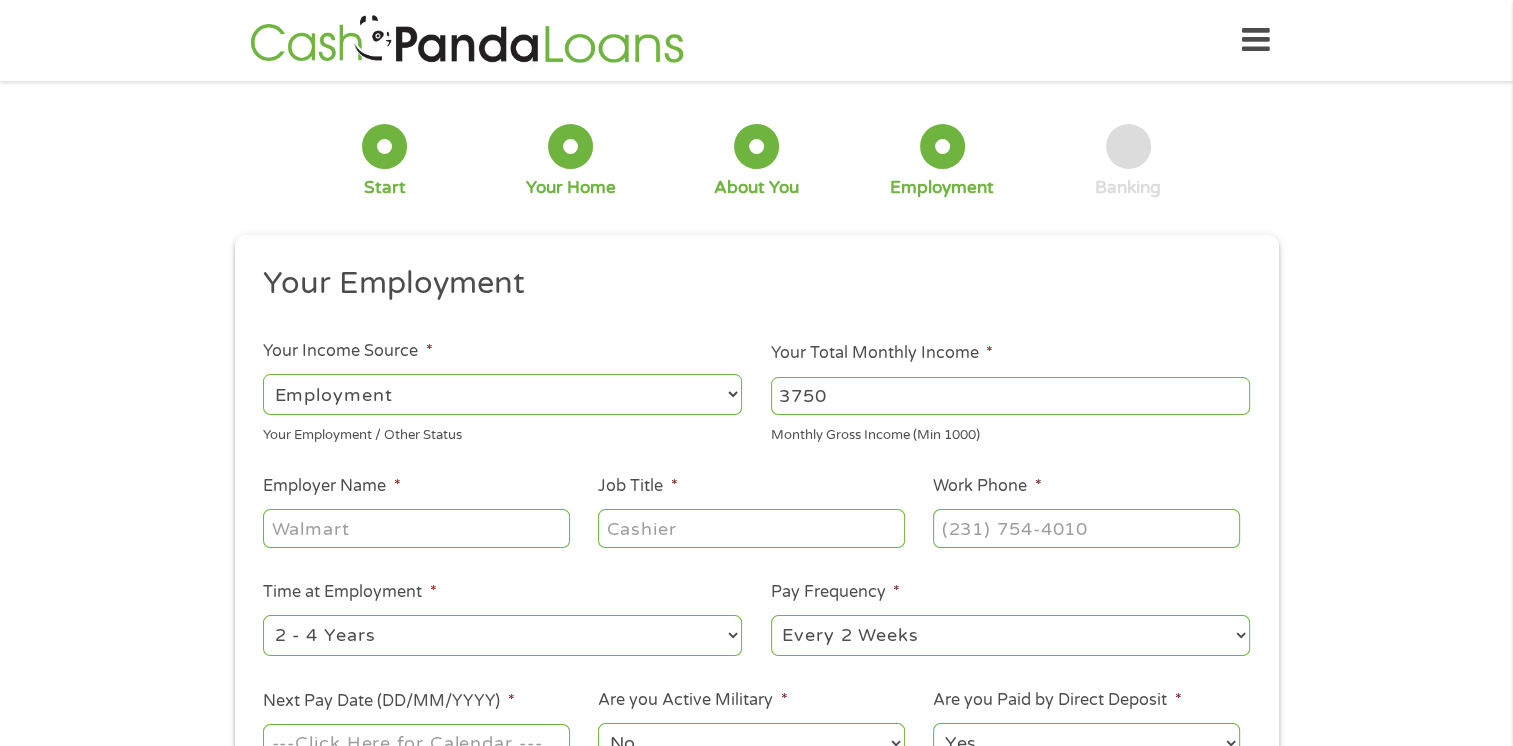 click on "Employer Name *" at bounding box center (416, 528) 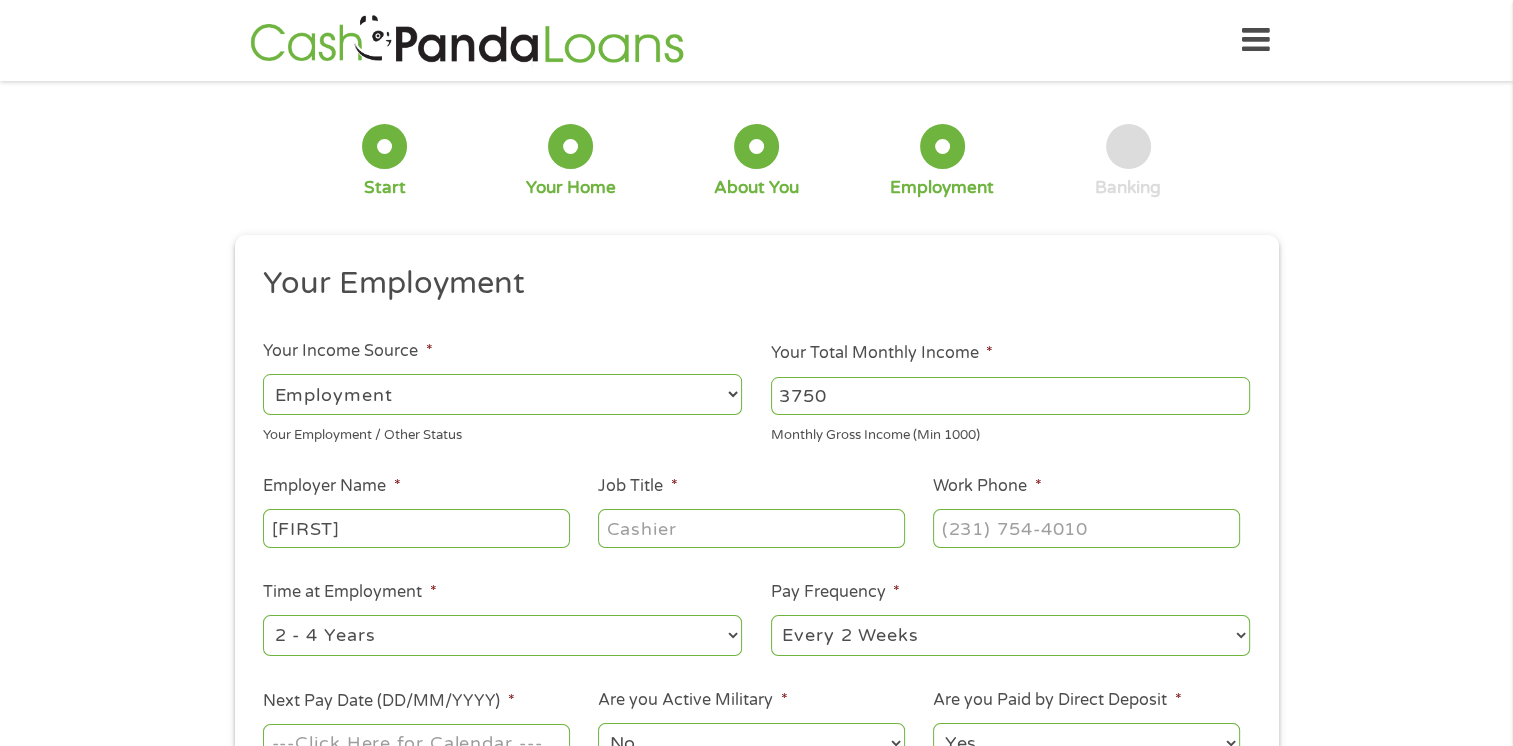 click on "[FIRST]" at bounding box center (416, 528) 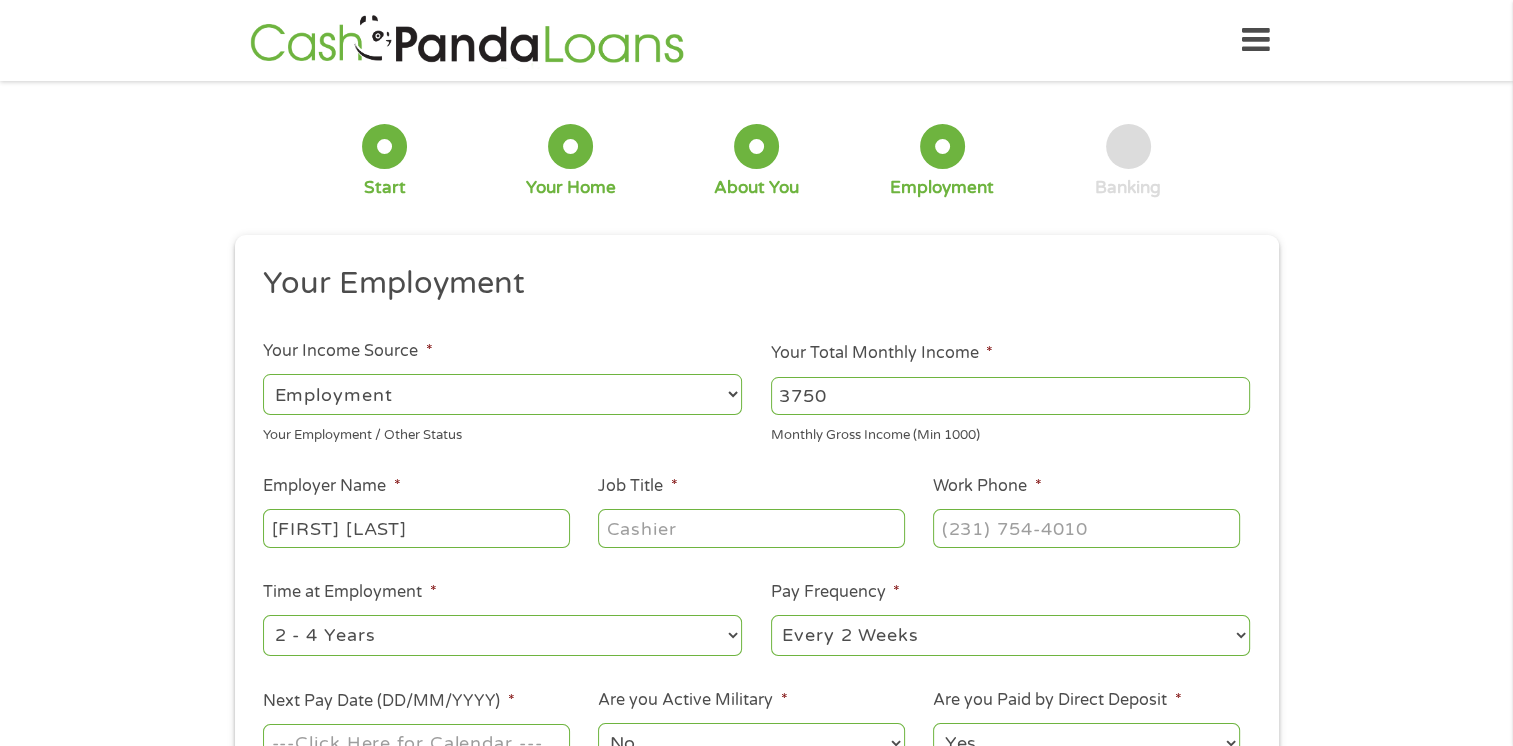 type on "[FIRST] [LAST]" 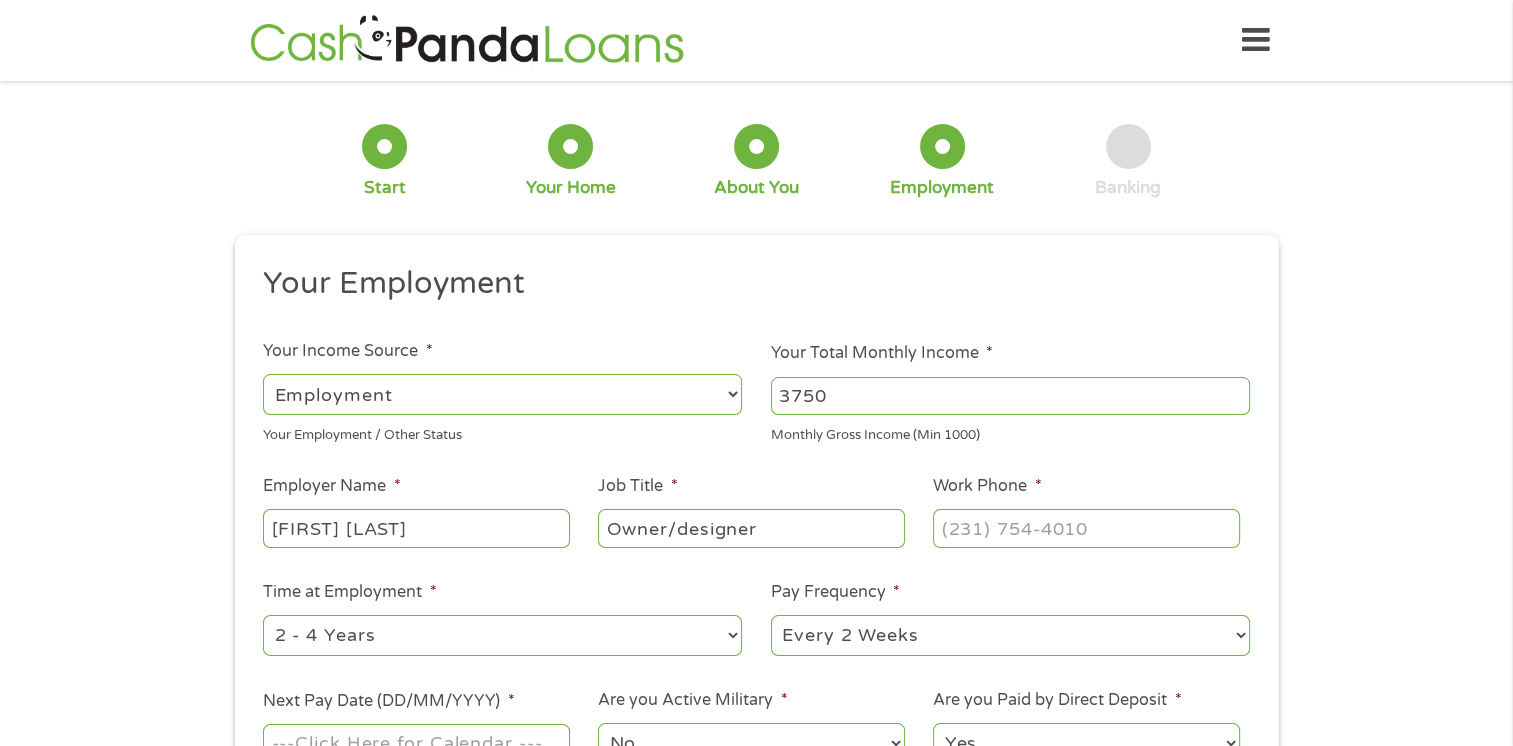type on "Owner/designer" 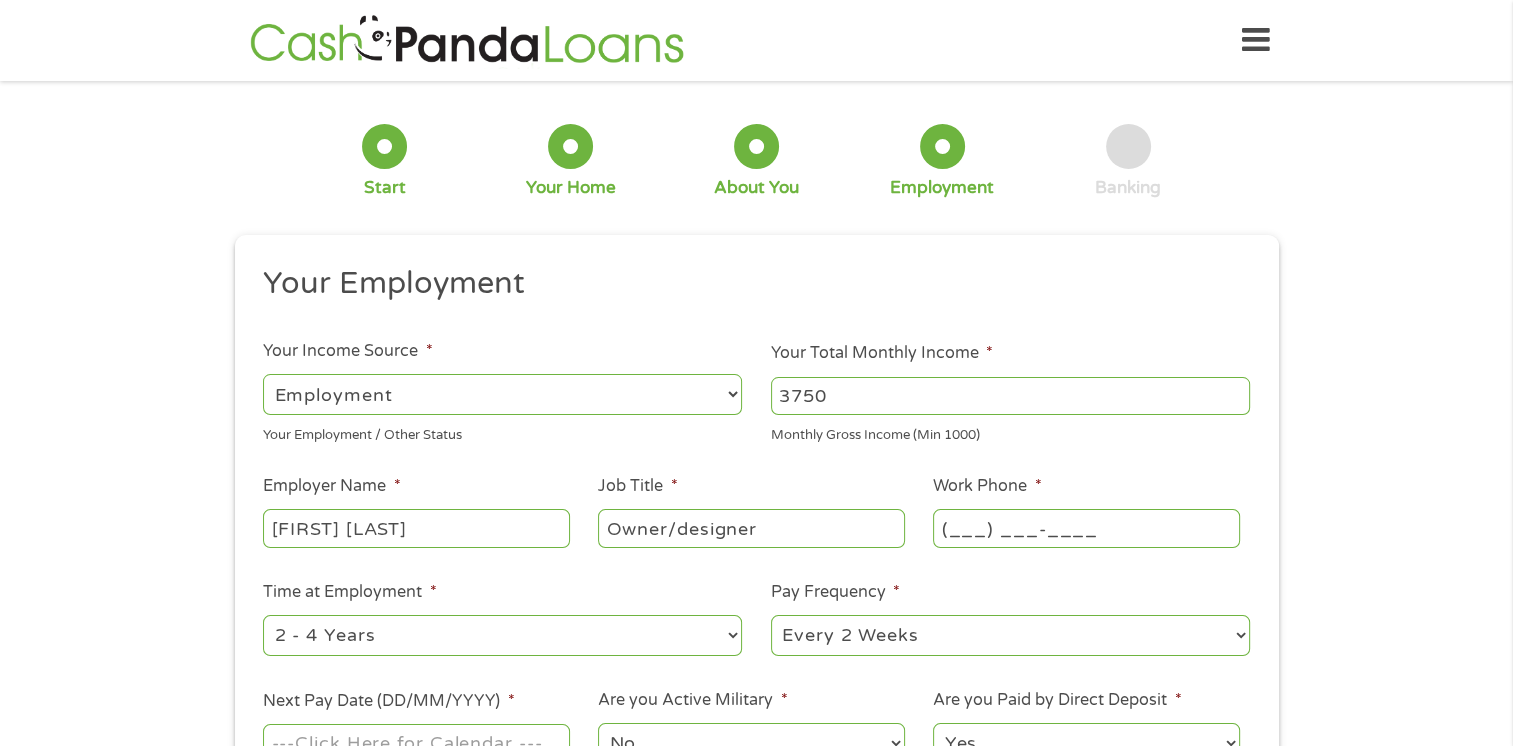 click on "(___) ___-____" at bounding box center (1086, 528) 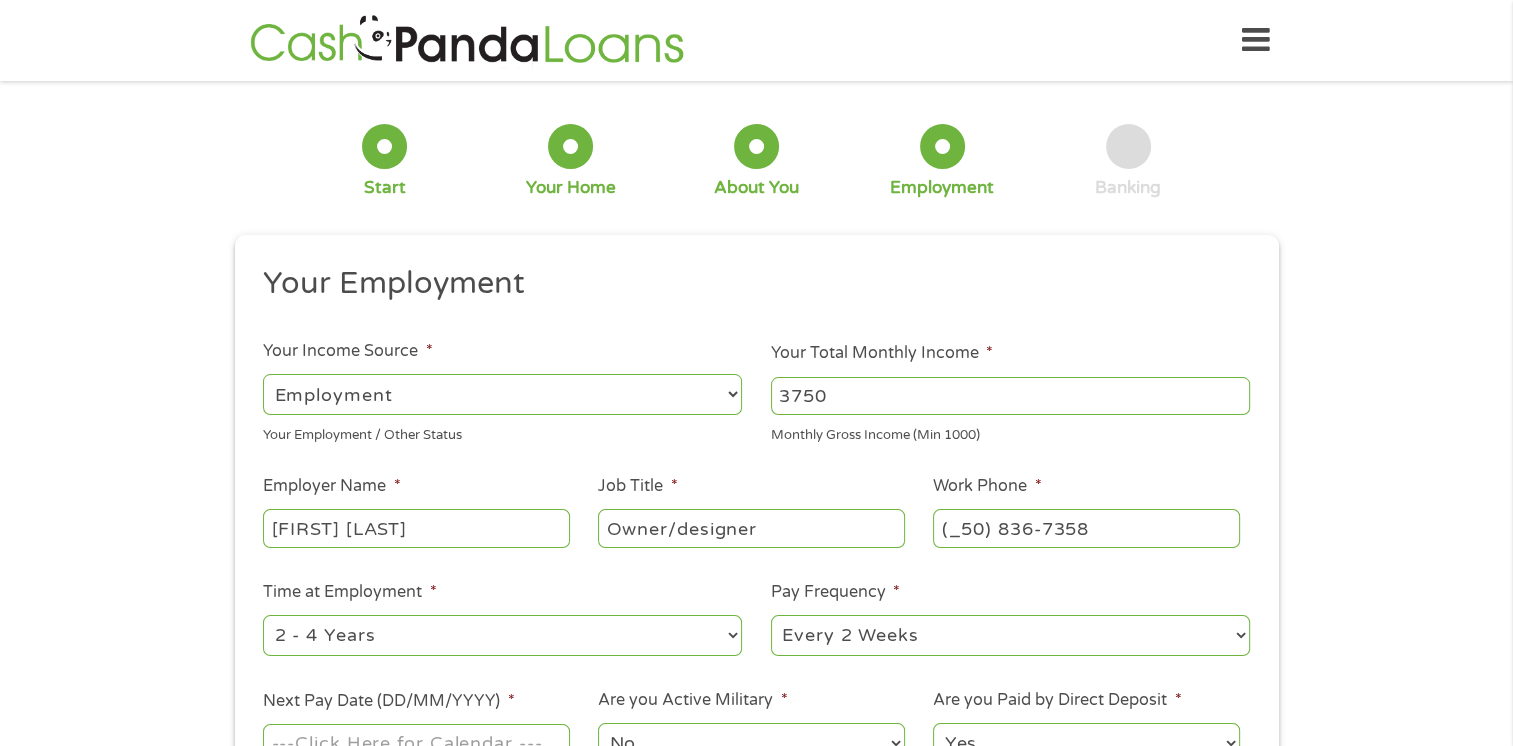 click on "(_50) 836-7358" at bounding box center (1086, 528) 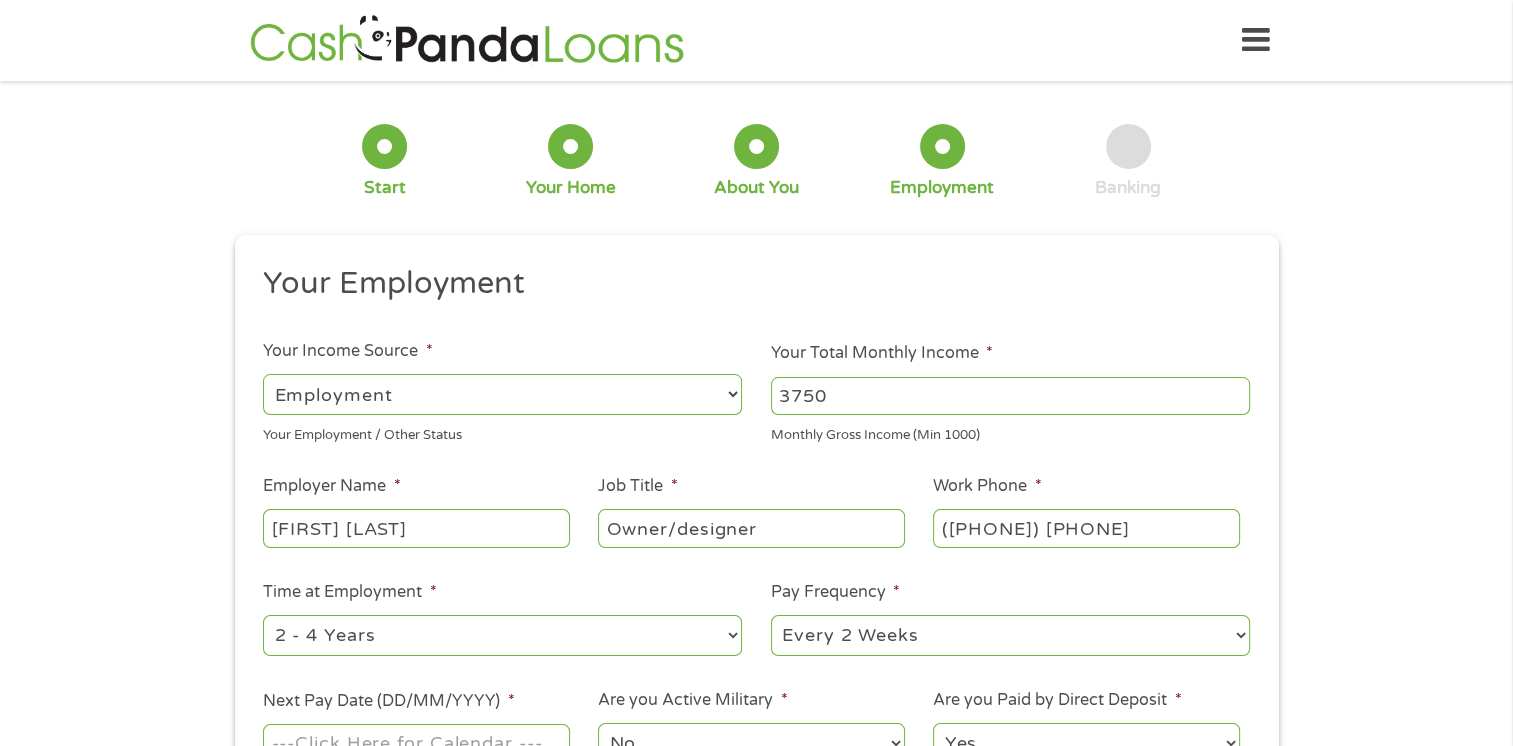 type on "([PHONE]) [PHONE]" 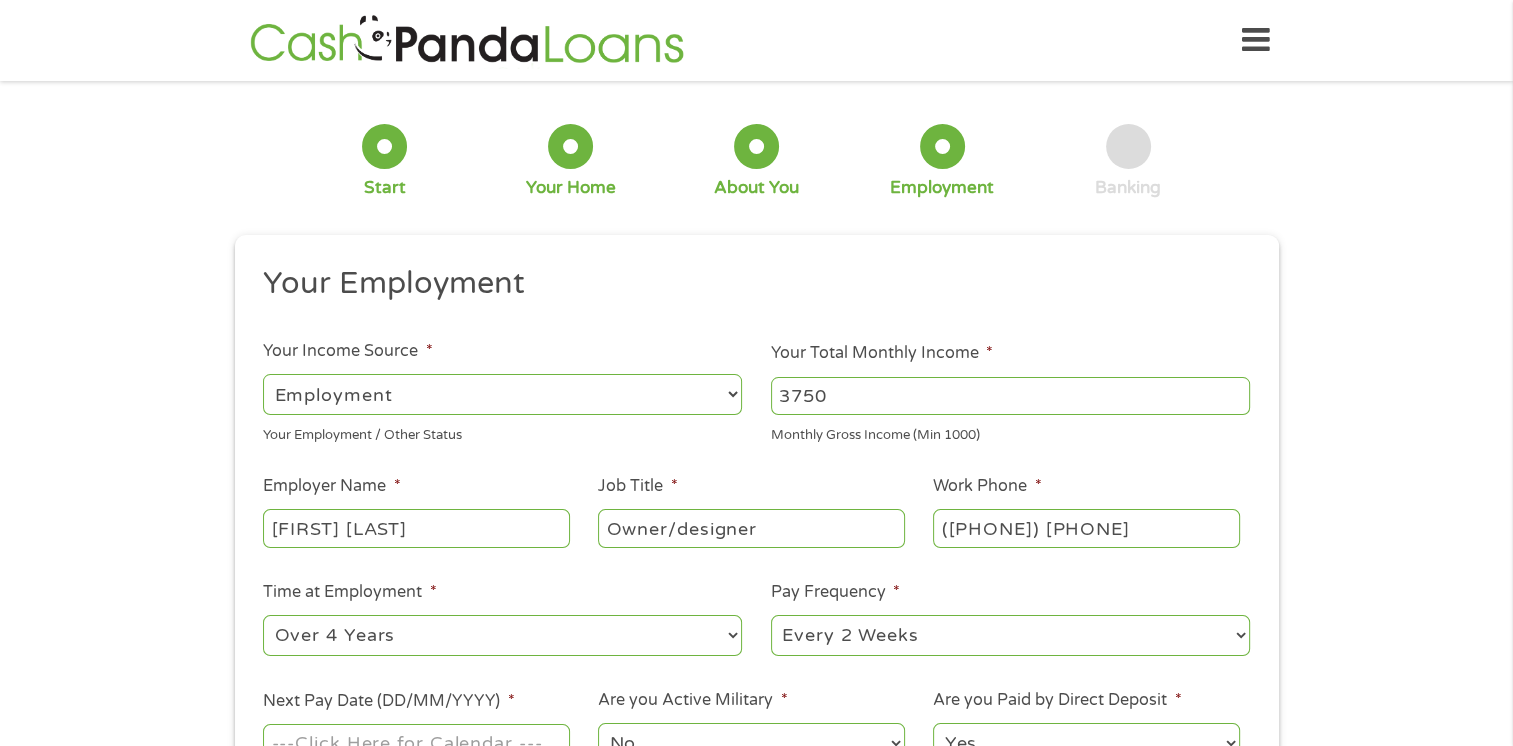 click on "--- Choose one --- 1 Year or less 1 - 2 Years 2 - 4 Years Over 4 Years" at bounding box center (502, 635) 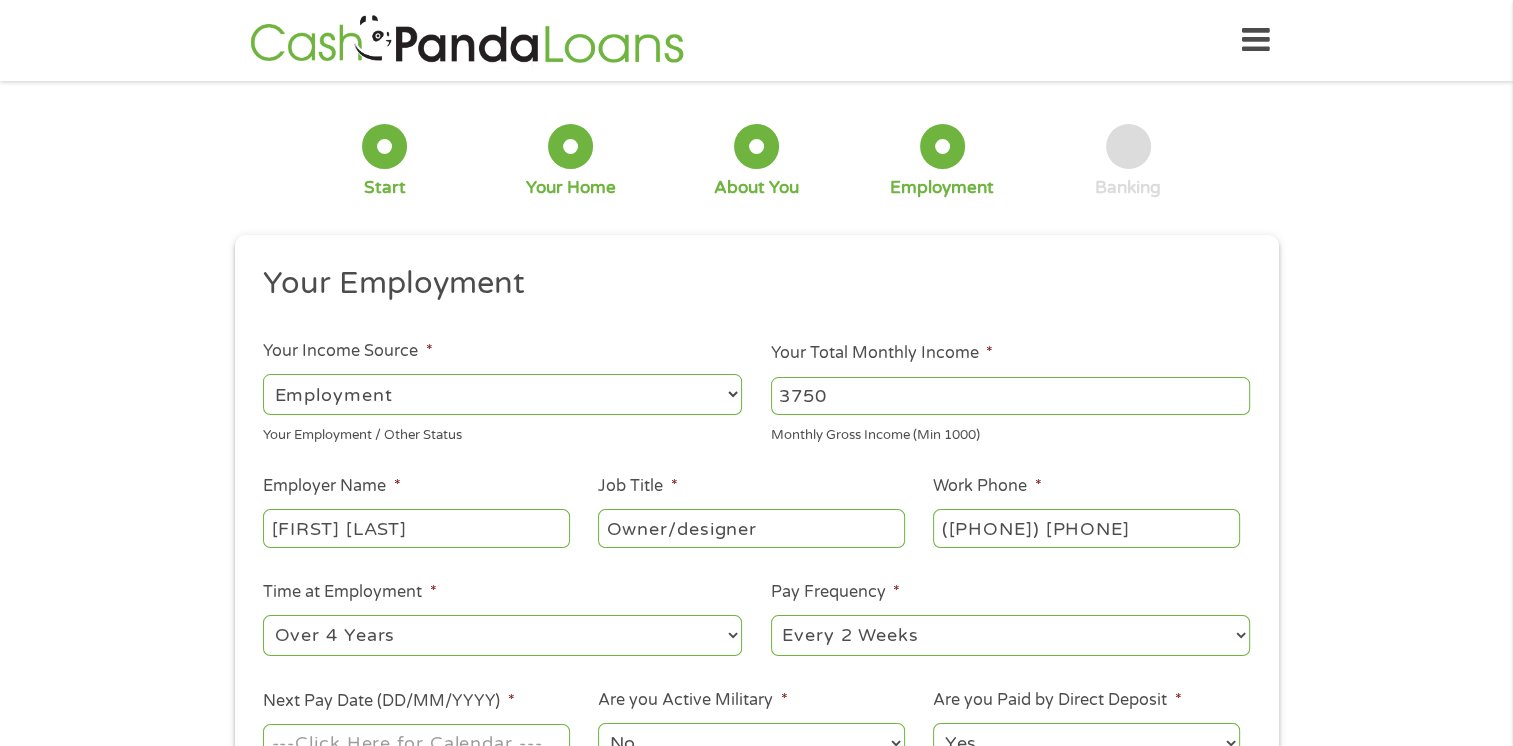 click on "--- Choose one --- Every 2 Weeks Every Week Monthly Semi-Monthly" at bounding box center (1010, 635) 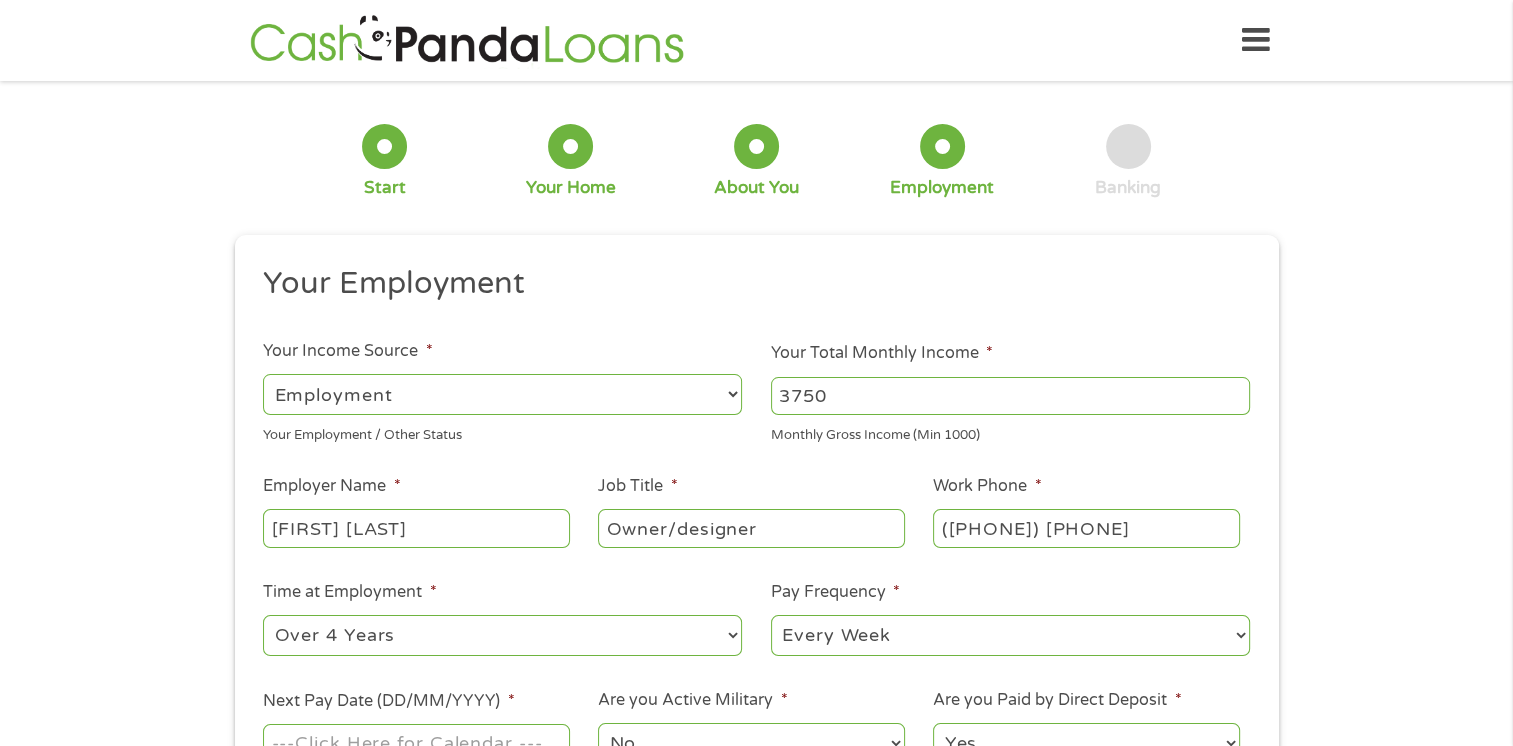 click on "--- Choose one --- Every 2 Weeks Every Week Monthly Semi-Monthly" at bounding box center [1010, 635] 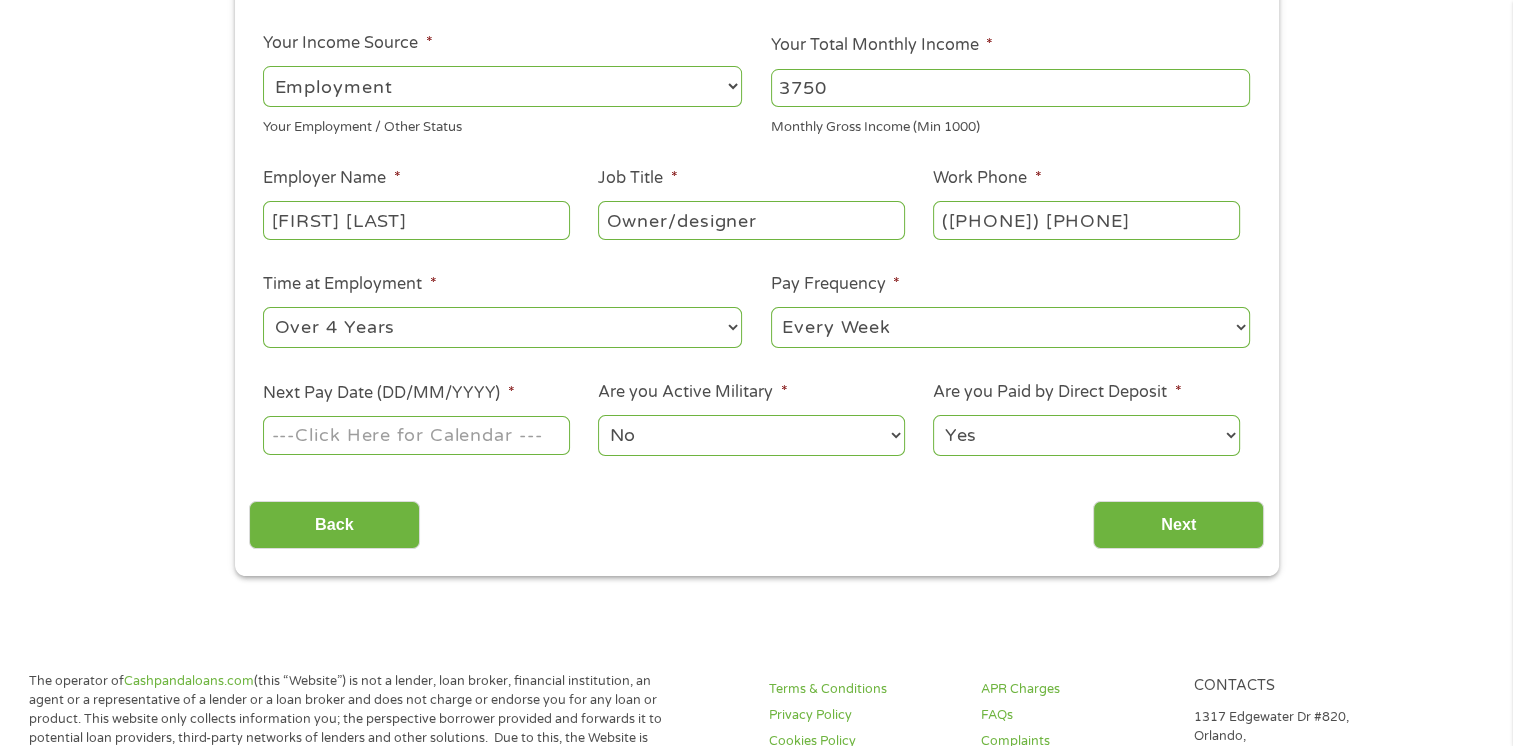 scroll, scrollTop: 320, scrollLeft: 0, axis: vertical 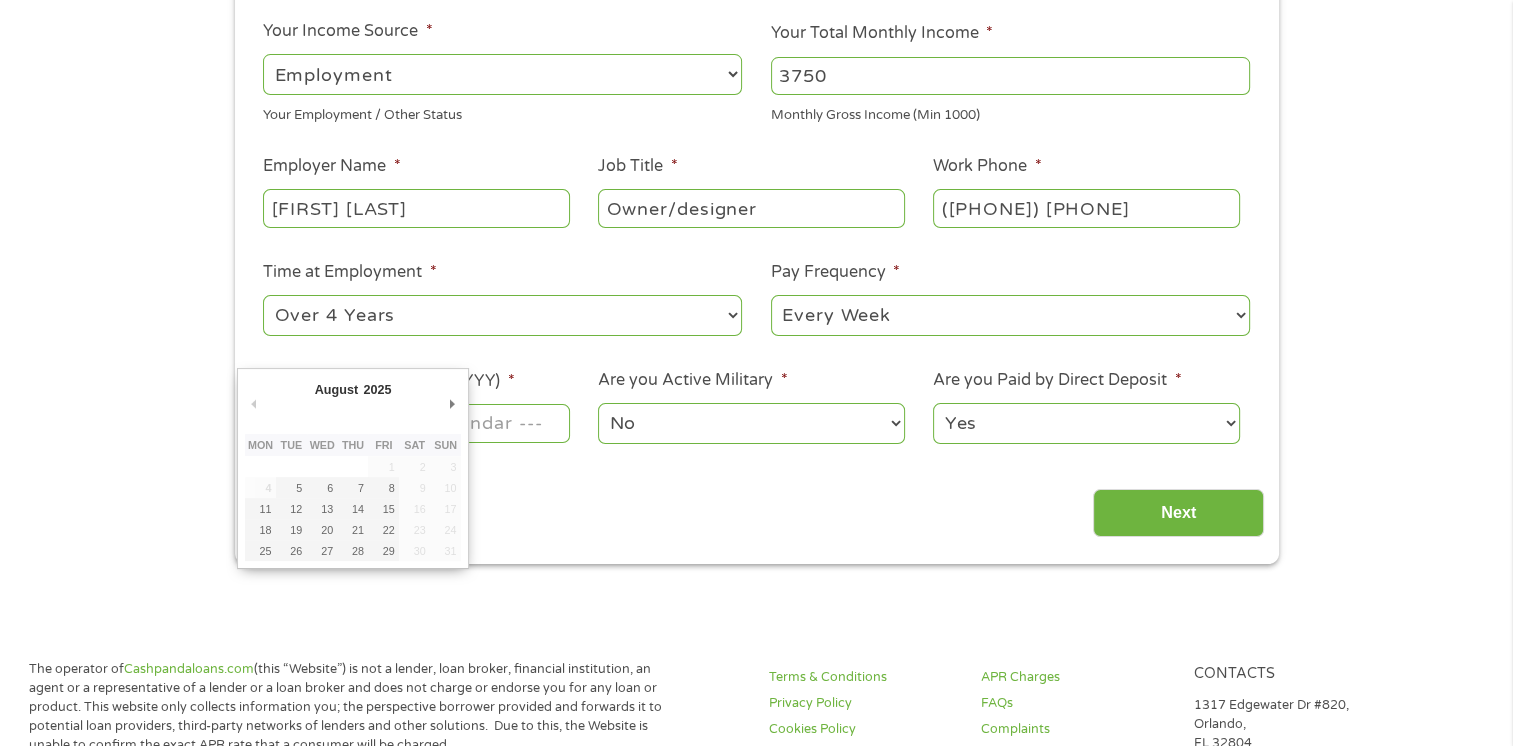 click on "Home Get Loan Offer How it works FAQs Blog Cash Loans Quick Loans Online Loans Payday Loans Cash Advances Préstamos Paycheck Loans Near Me Artificial Intelligence Loans Contact Us
1 Start 2 Your Home 3 About You 4 Employment 5 Banking 6
This field is hidden when viewing the form gclid This field is hidden when viewing the form Referrer https://www.cashpandaloans.com/?medium=adwords&source=adwords&campaign=22549846227&adgroup=183469547430&creative=752355132689&position&keyword=same%20day%20cash%20loans&utm_term=%7Bsearchterm%7D&matchtype=%7Bterm%7D&device=c&network=s&gad_source=5&gad_campaignid=22549846227&gclid=EAIaIQobChMInca5lrryjgMVSVZHAR3rzSQyEAAYAyAAEgJfFvD_BwE This field is hidden when viewing the form Source adwords This field is hidden when viewing the form Campaign 22549846227" at bounding box center [756, 864] 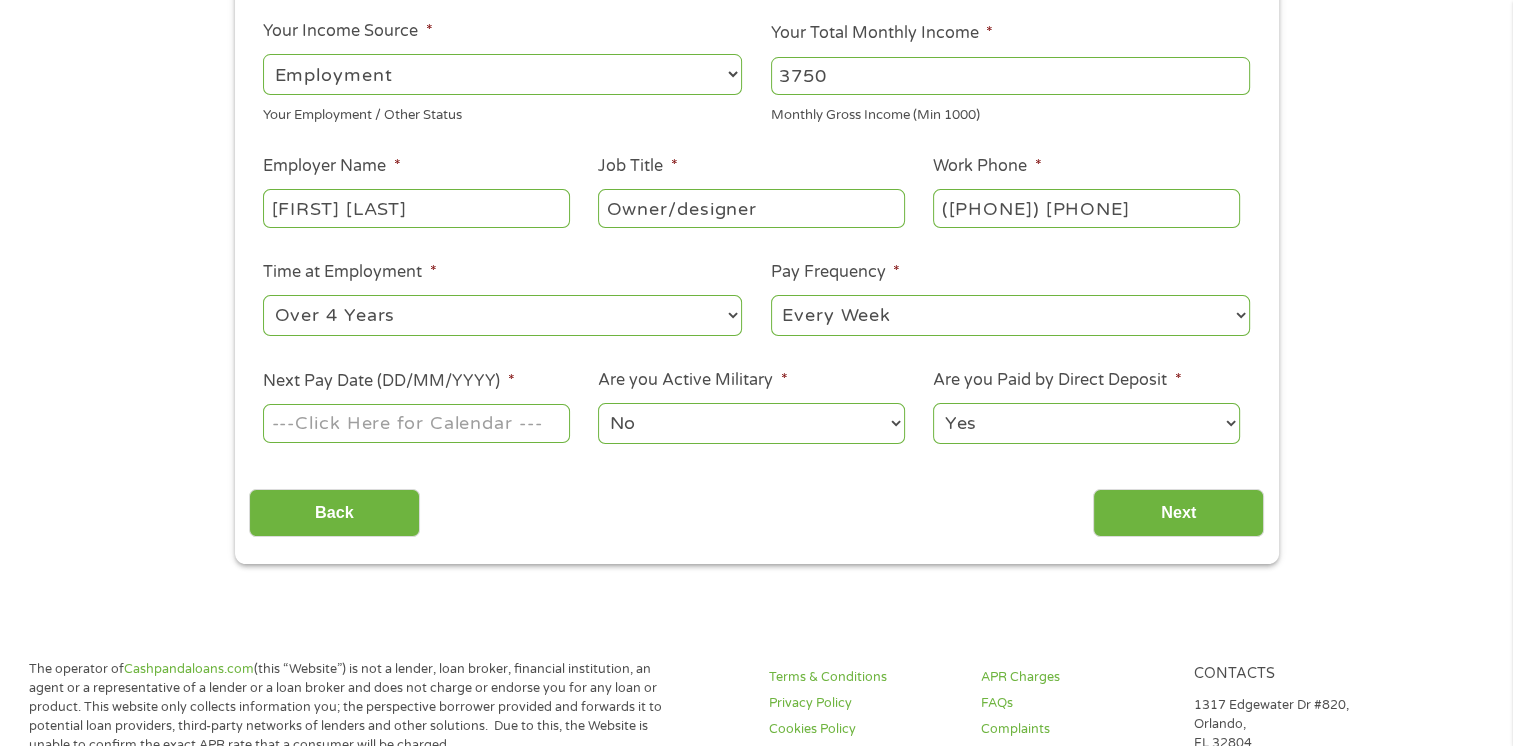 click on "Next Pay Date (DD/MM/YYYY) *" at bounding box center [416, 423] 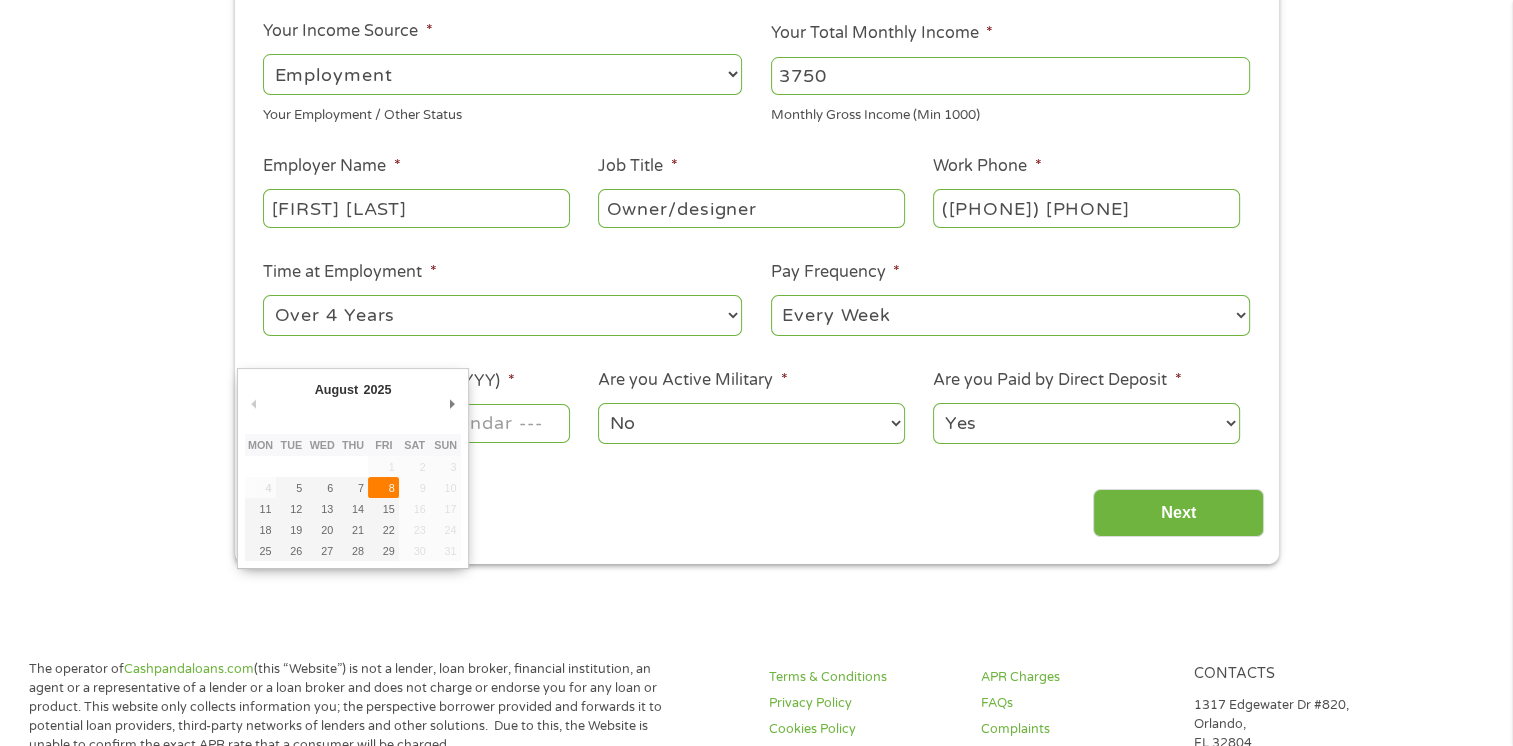 type on "08/08/2025" 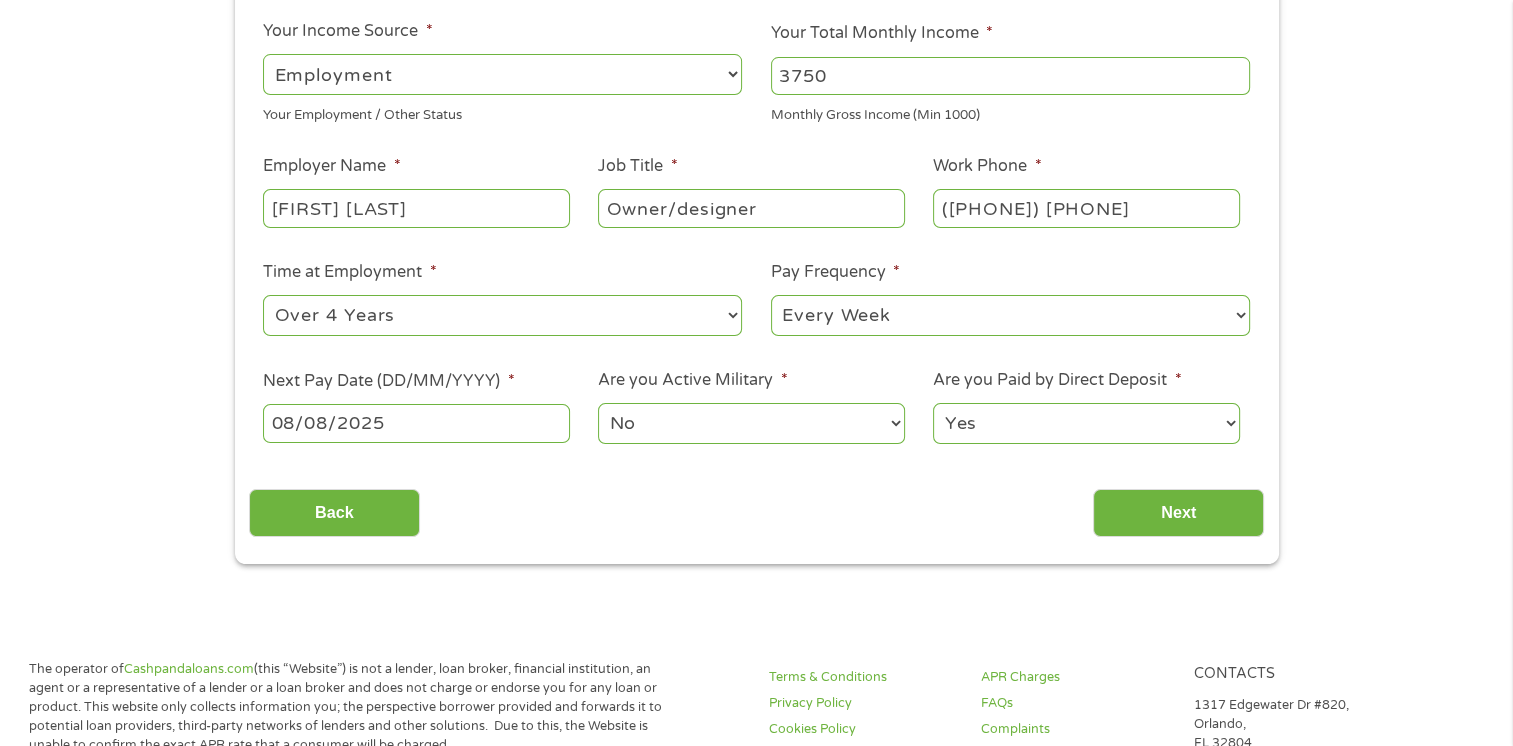 click on "No Yes" at bounding box center [751, 423] 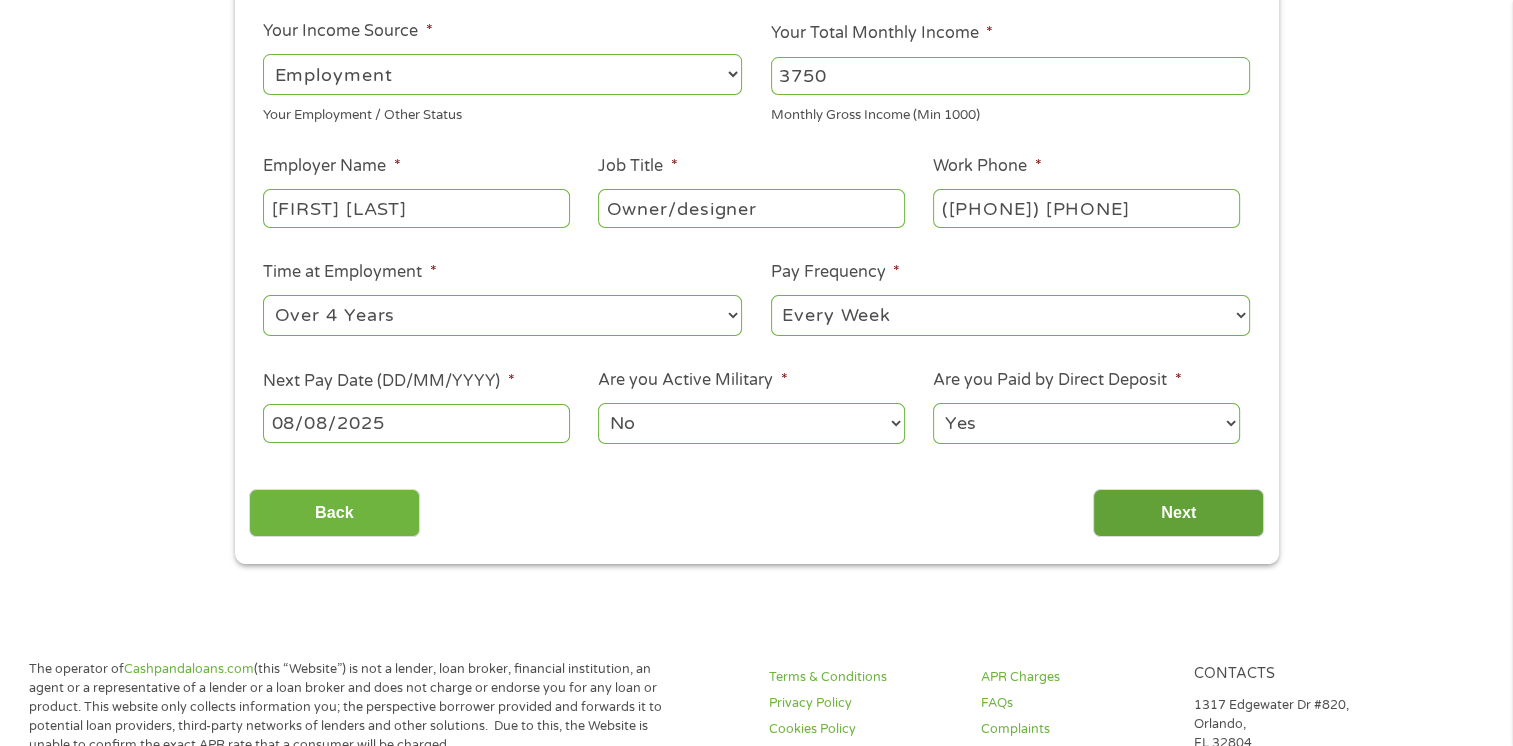 click on "Next" at bounding box center (1178, 513) 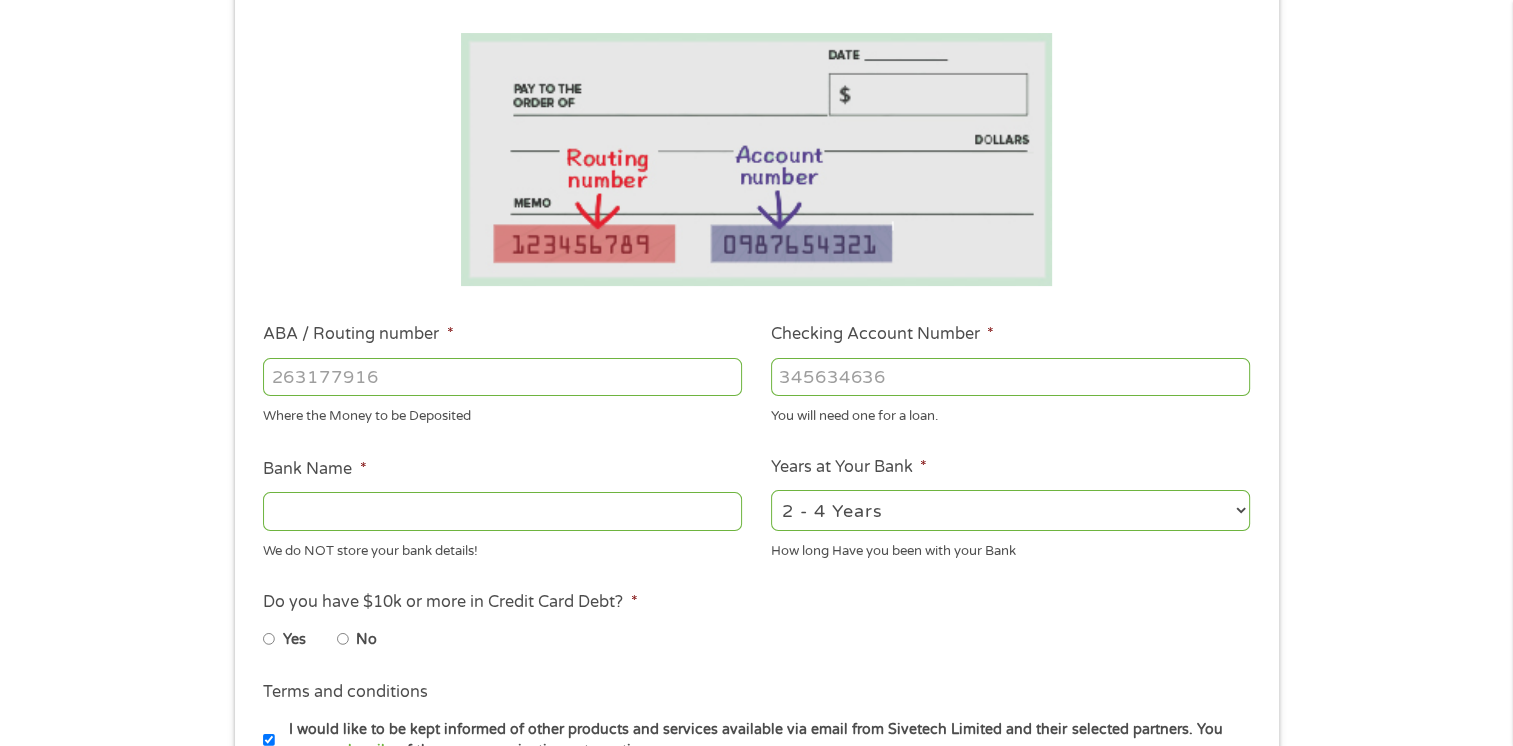 scroll, scrollTop: 8, scrollLeft: 8, axis: both 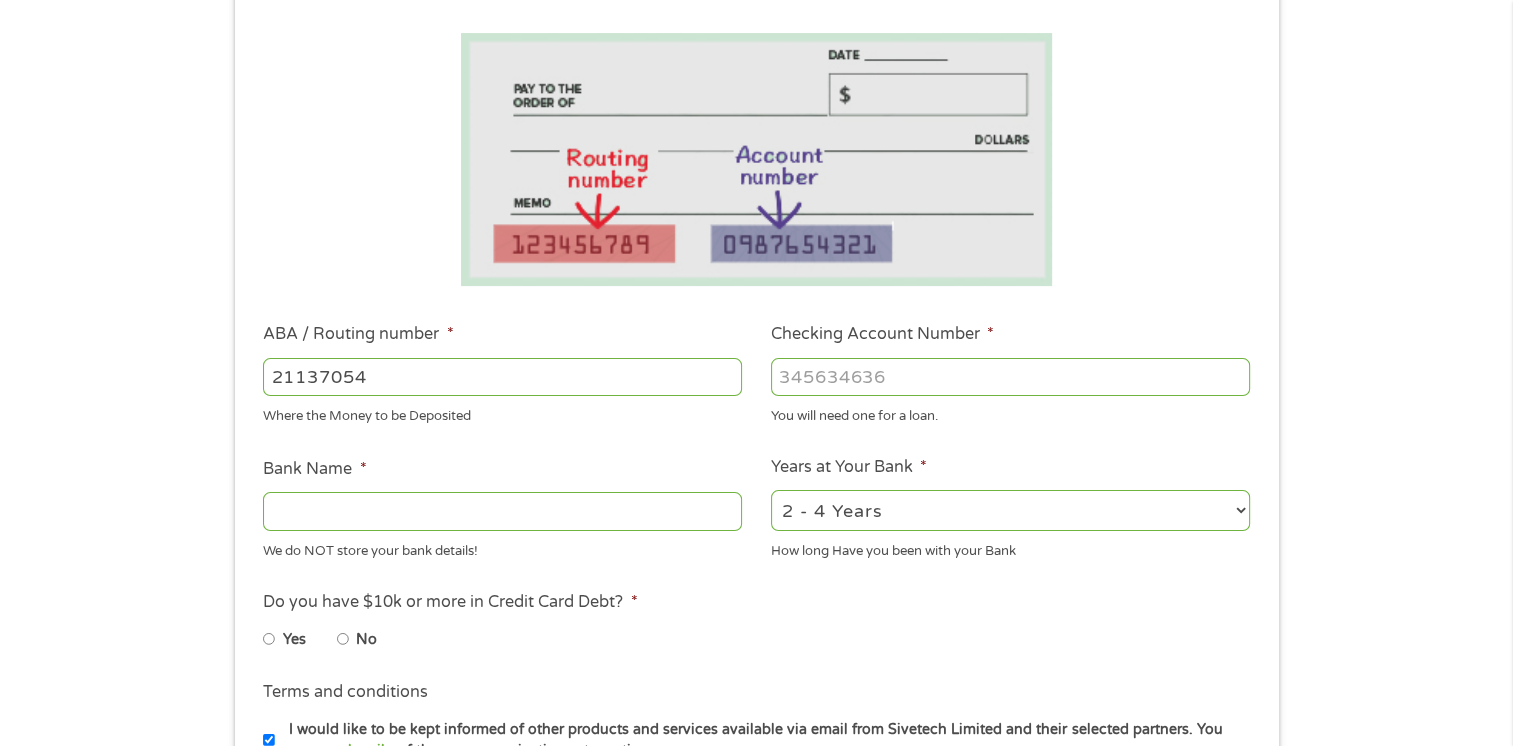 type on "211370545" 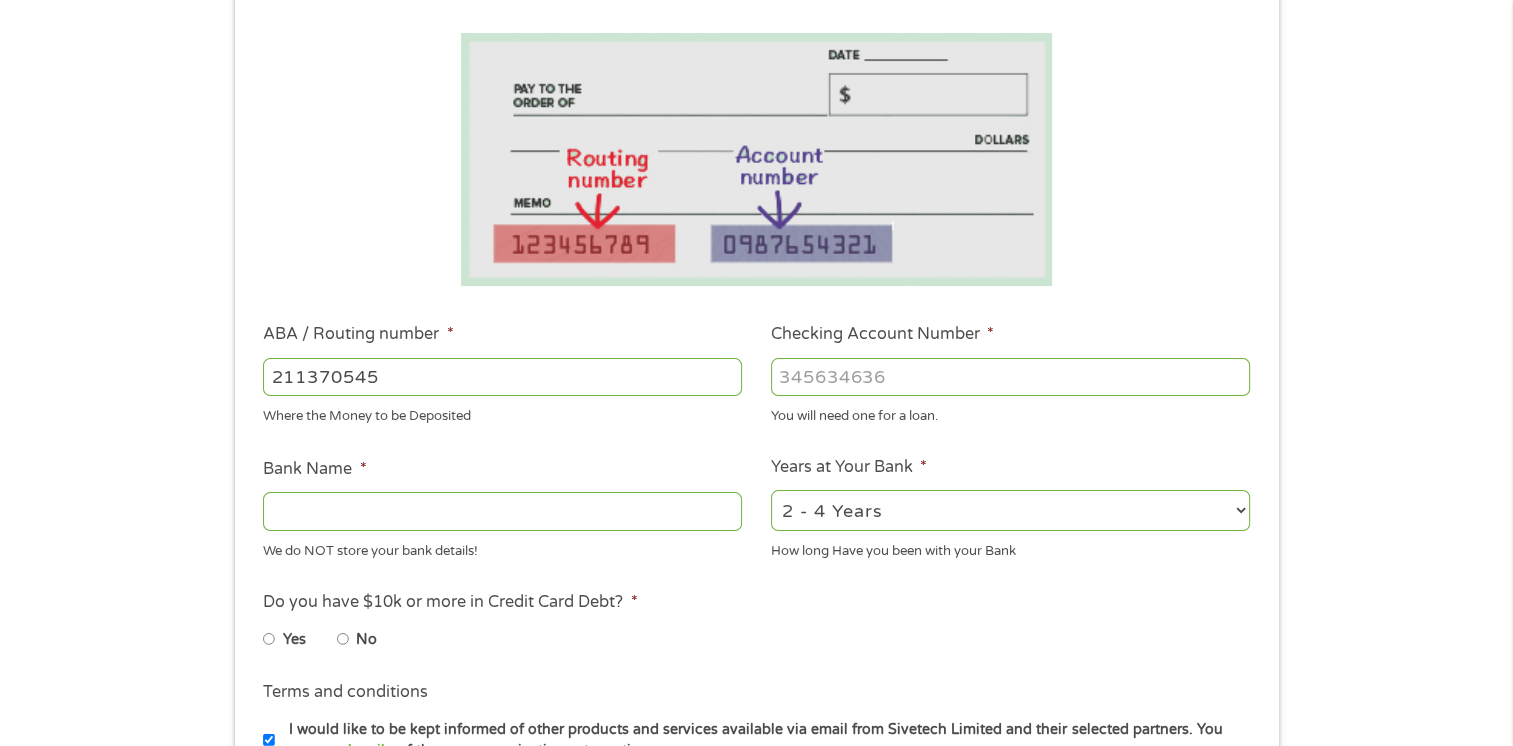type on "TD BANK NA" 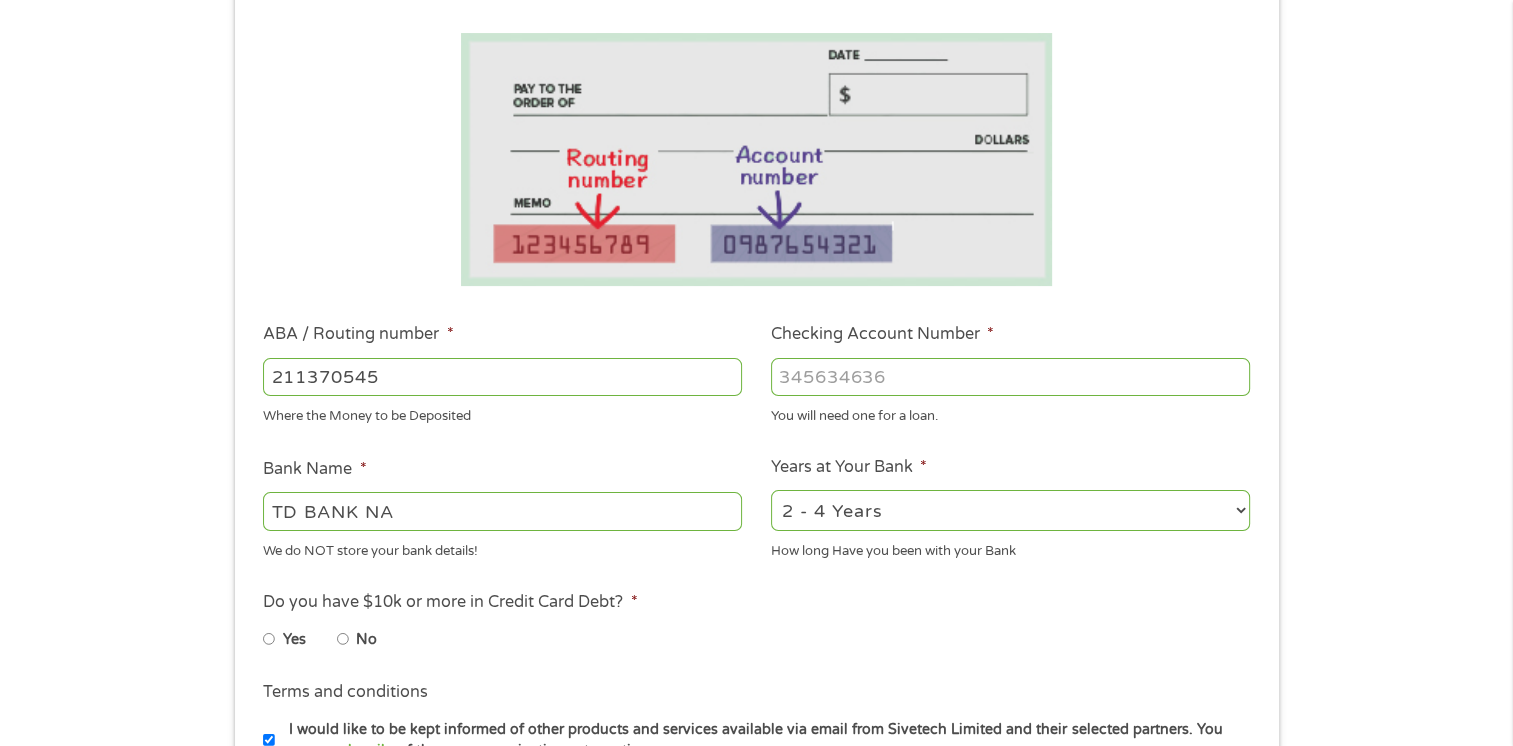 type on "211370545" 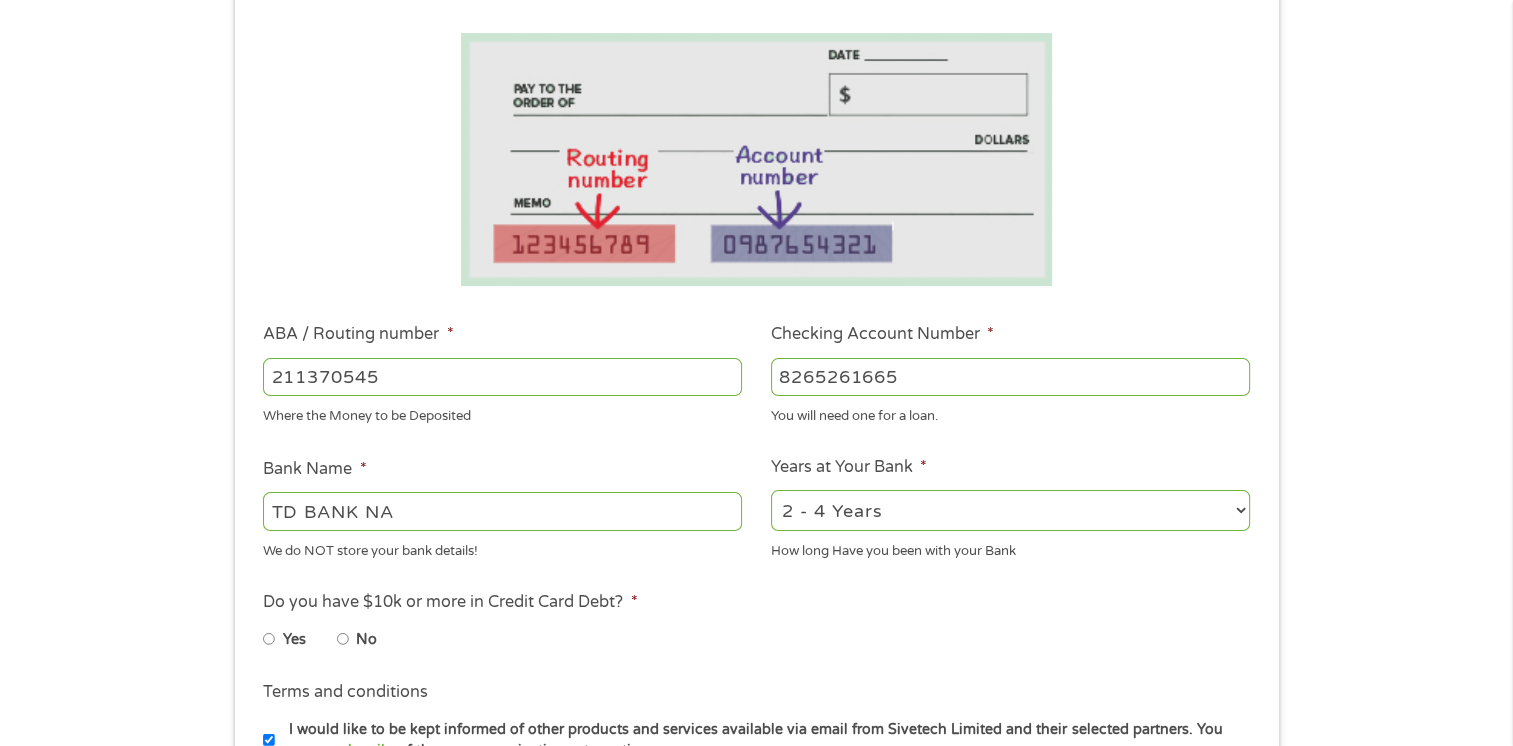 type on "8265261665" 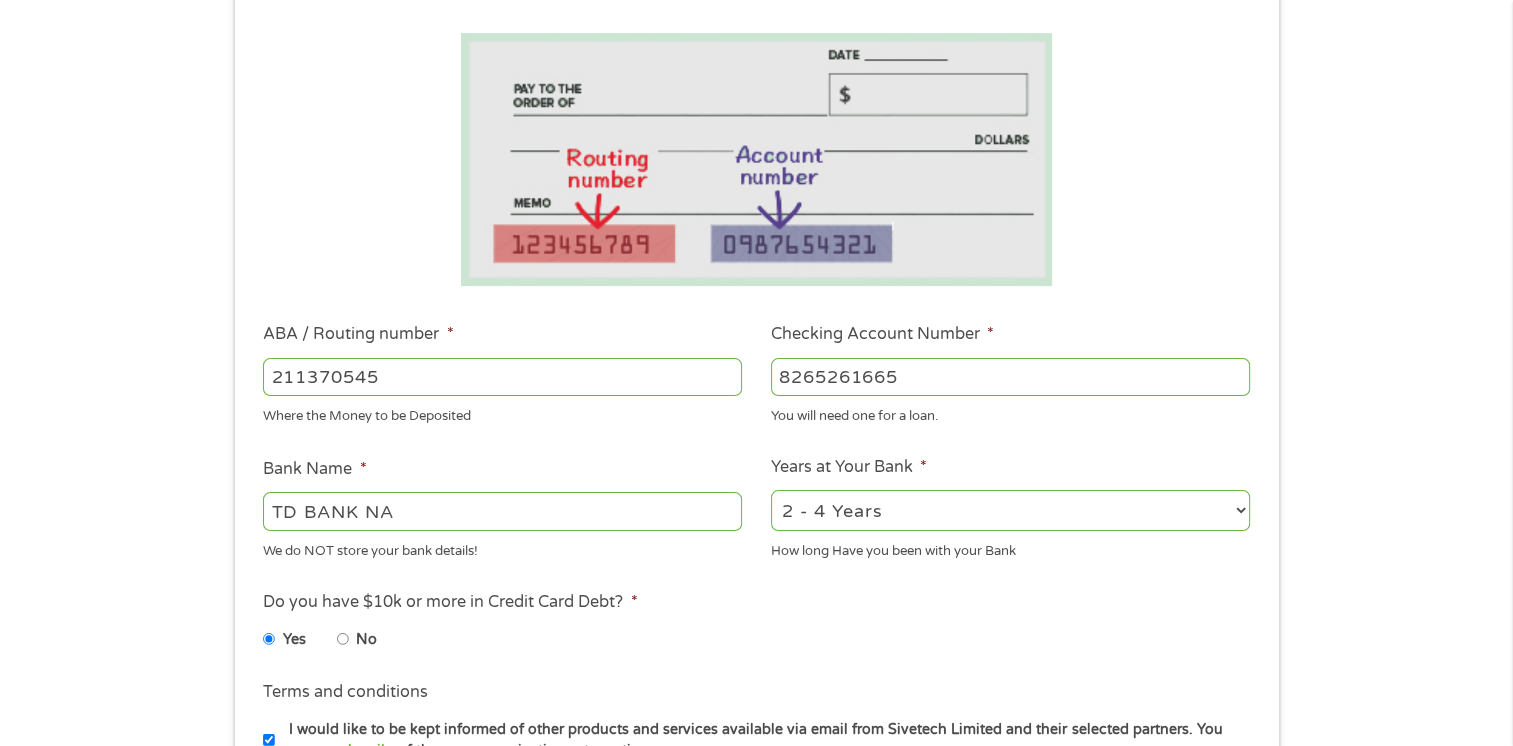 click on "1 Start 2 Your Home 3 About You 4 Employment 5 Banking 6
This field is hidden when viewing the form gclid This field is hidden when viewing the form Referrer https://www.cashpandaloans.com/?medium=adwords&source=adwords&campaign=22549846227&adgroup=183469547430&creative=752355132689&position&keyword=same%20day%20cash%20loans&utm_term=%7Bsearchterm%7D&matchtype=%7Bterm%7D&device=c&network=s&gad_source=5&gad_campaignid=22549846227&gclid=EAIaIQobChMInca5lrryjgMVSVZHAR3rzSQyEAAYAyAAEgJfFvD_BwE This field is hidden when viewing the form Source adwords This field is hidden when viewing the form Campaign 22549846227" at bounding box center (756, 391) 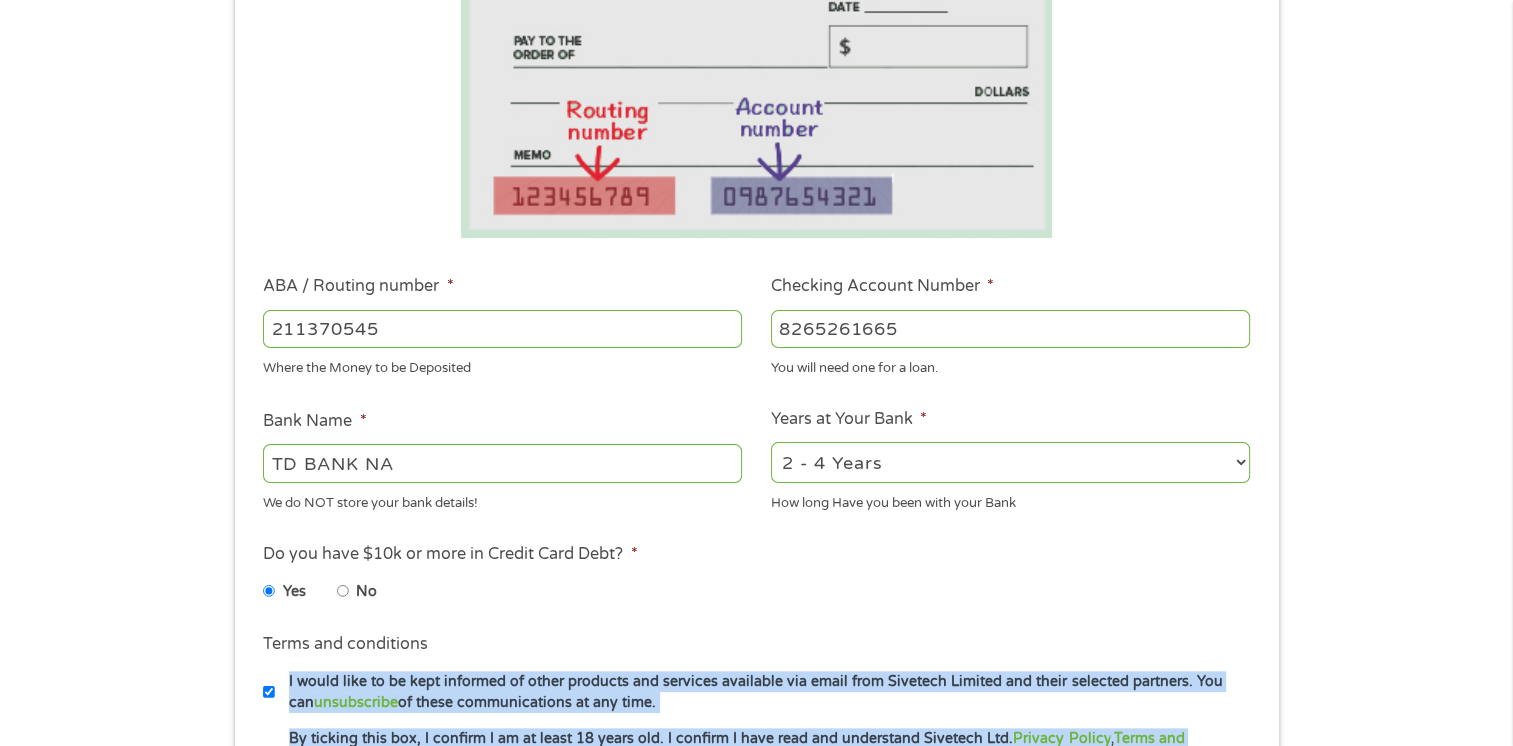 click on "1 Start 2 Your Home 3 About You 4 Employment 5 Banking 6
This field is hidden when viewing the form gclid This field is hidden when viewing the form Referrer https://www.cashpandaloans.com/?medium=adwords&source=adwords&campaign=22549846227&adgroup=183469547430&creative=752355132689&position&keyword=same%20day%20cash%20loans&utm_term=%7Bsearchterm%7D&matchtype=%7Bterm%7D&device=c&network=s&gad_source=5&gad_campaignid=22549846227&gclid=EAIaIQobChMInca5lrryjgMVSVZHAR3rzSQyEAAYAyAAEgJfFvD_BwE This field is hidden when viewing the form Source adwords This field is hidden when viewing the form Campaign 22549846227" at bounding box center (756, 343) 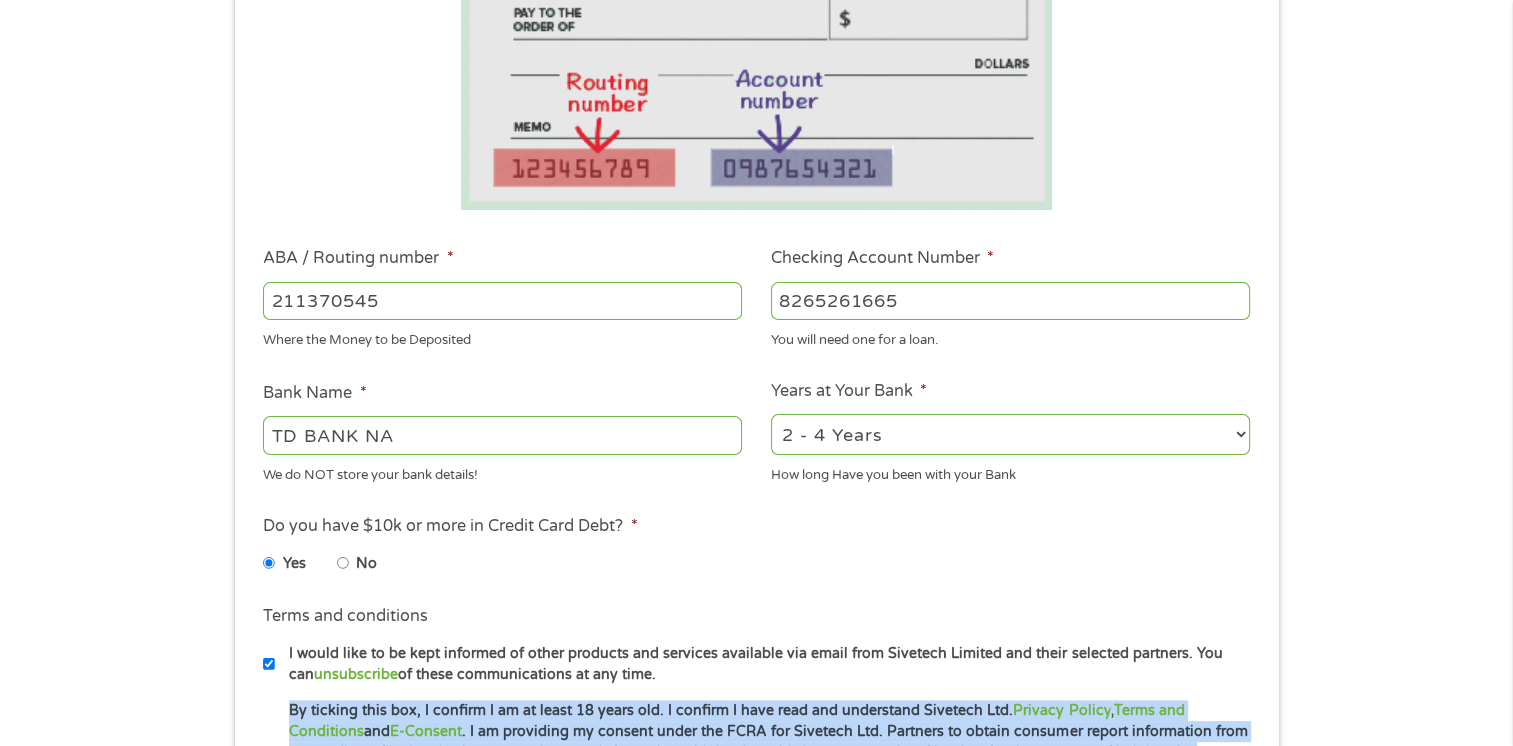 click on "1 Start 2 Your Home 3 About You 4 Employment 5 Banking 6
This field is hidden when viewing the form gclid This field is hidden when viewing the form Referrer https://www.cashpandaloans.com/?medium=adwords&source=adwords&campaign=22549846227&adgroup=183469547430&creative=752355132689&position&keyword=same%20day%20cash%20loans&utm_term=%7Bsearchterm%7D&matchtype=%7Bterm%7D&device=c&network=s&gad_source=5&gad_campaignid=22549846227&gclid=EAIaIQobChMInca5lrryjgMVSVZHAR3rzSQyEAAYAyAAEgJfFvD_BwE This field is hidden when viewing the form Source adwords This field is hidden when viewing the form Campaign 22549846227" at bounding box center (756, 315) 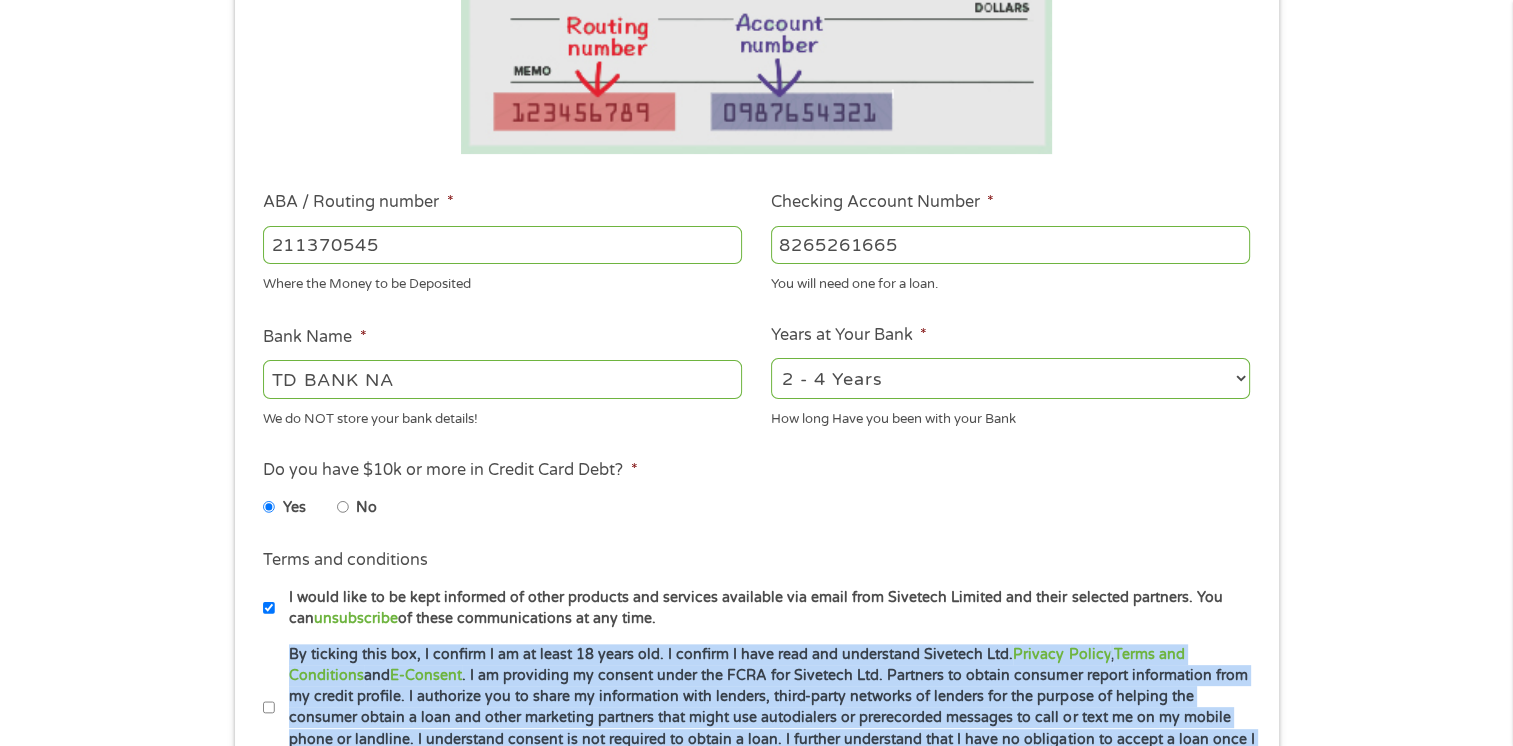 click on "1 Start 2 Your Home 3 About You 4 Employment 5 Banking 6
This field is hidden when viewing the form gclid This field is hidden when viewing the form Referrer https://www.cashpandaloans.com/?medium=adwords&source=adwords&campaign=22549846227&adgroup=183469547430&creative=752355132689&position&keyword=same%20day%20cash%20loans&utm_term=%7Bsearchterm%7D&matchtype=%7Bterm%7D&device=c&network=s&gad_source=5&gad_campaignid=22549846227&gclid=EAIaIQobChMInca5lrryjgMVSVZHAR3rzSQyEAAYAyAAEgJfFvD_BwE This field is hidden when viewing the form Source adwords This field is hidden when viewing the form Campaign 22549846227" at bounding box center [756, 259] 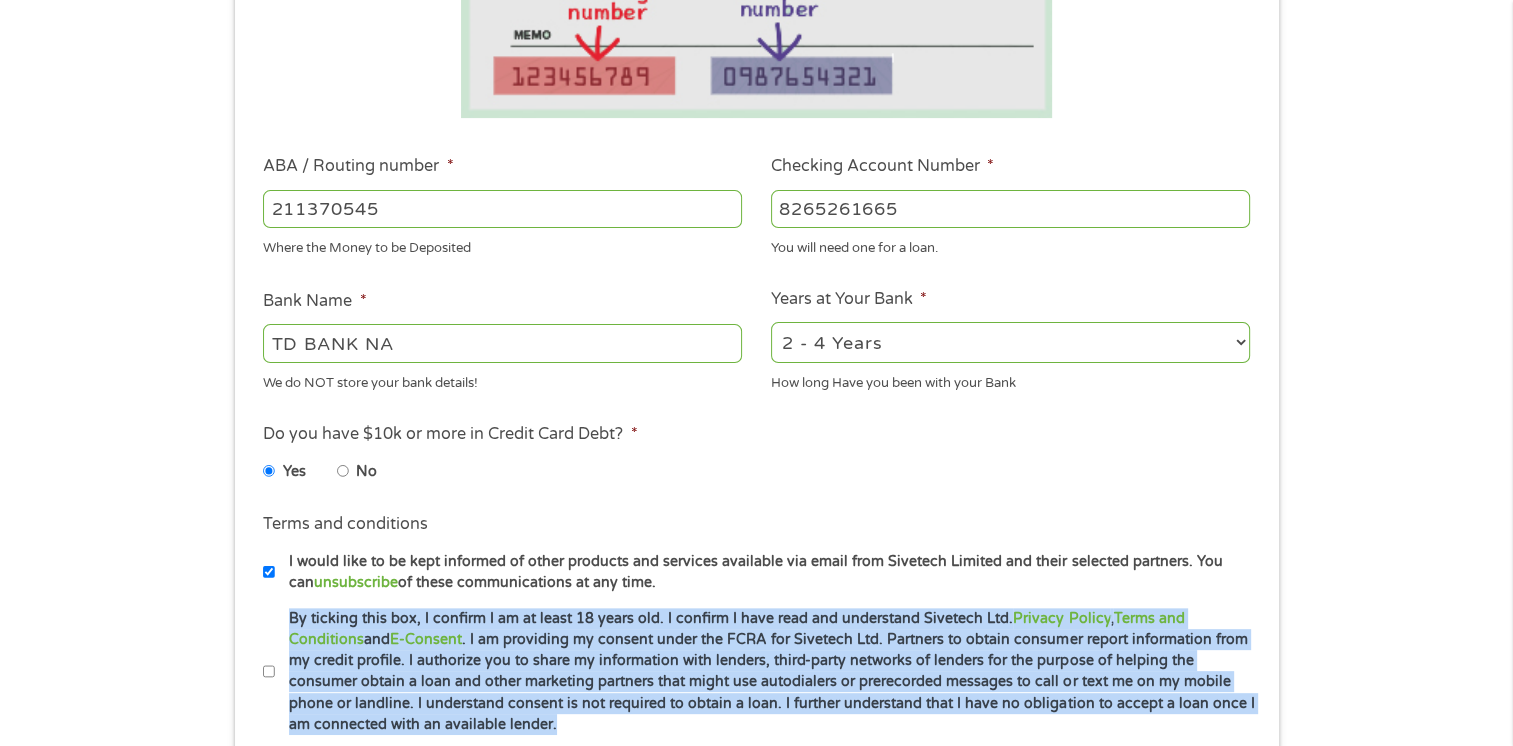 scroll, scrollTop: 504, scrollLeft: 0, axis: vertical 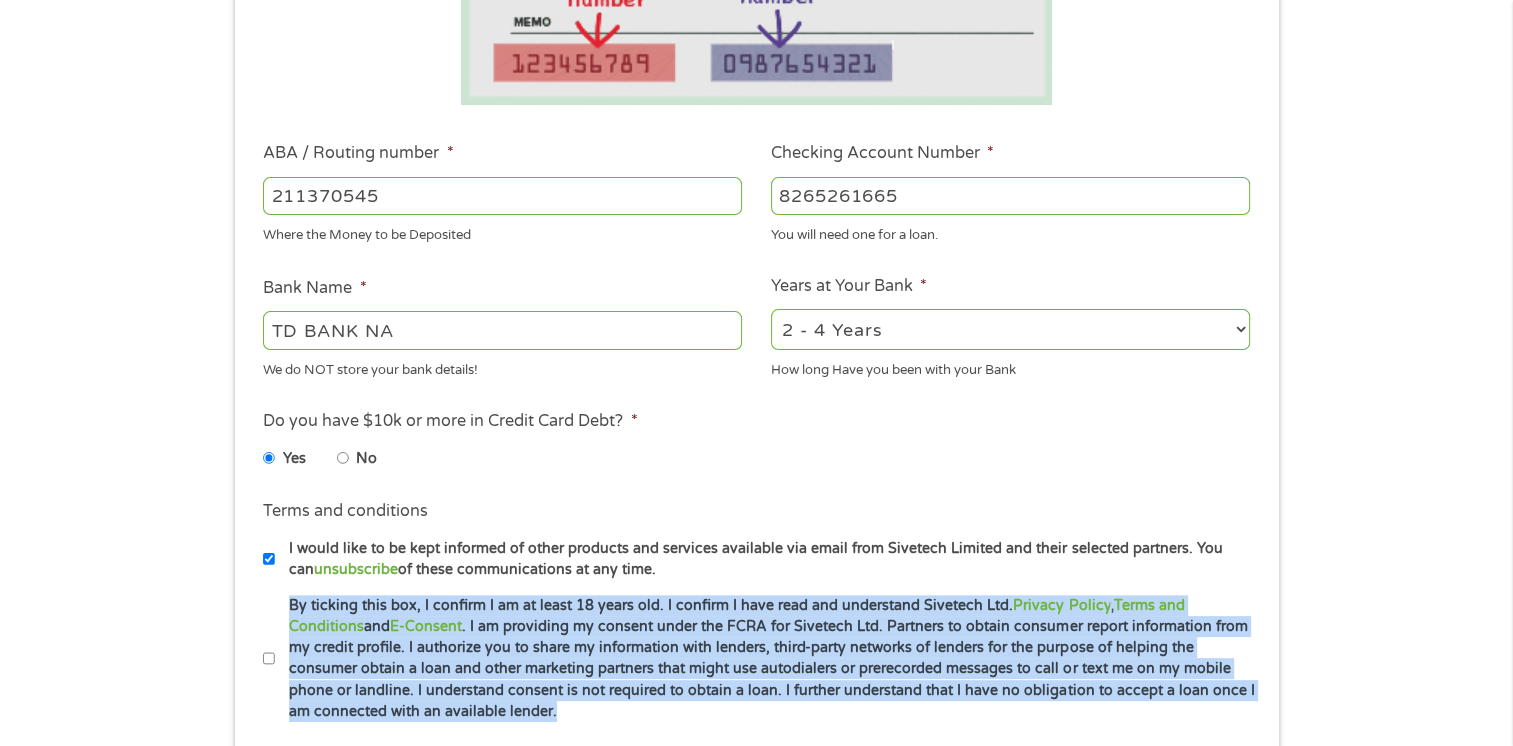 click on "1 Start 2 Your Home 3 About You 4 Employment 5 Banking 6
This field is hidden when viewing the form gclid This field is hidden when viewing the form Referrer https://www.cashpandaloans.com/?medium=adwords&source=adwords&campaign=22549846227&adgroup=183469547430&creative=752355132689&position&keyword=same%20day%20cash%20loans&utm_term=%7Bsearchterm%7D&matchtype=%7Bterm%7D&device=c&network=s&gad_source=5&gad_campaignid=22549846227&gclid=EAIaIQobChMInca5lrryjgMVSVZHAR3rzSQyEAAYAyAAEgJfFvD_BwE This field is hidden when viewing the form Source adwords This field is hidden when viewing the form Campaign 22549846227" at bounding box center (756, 210) 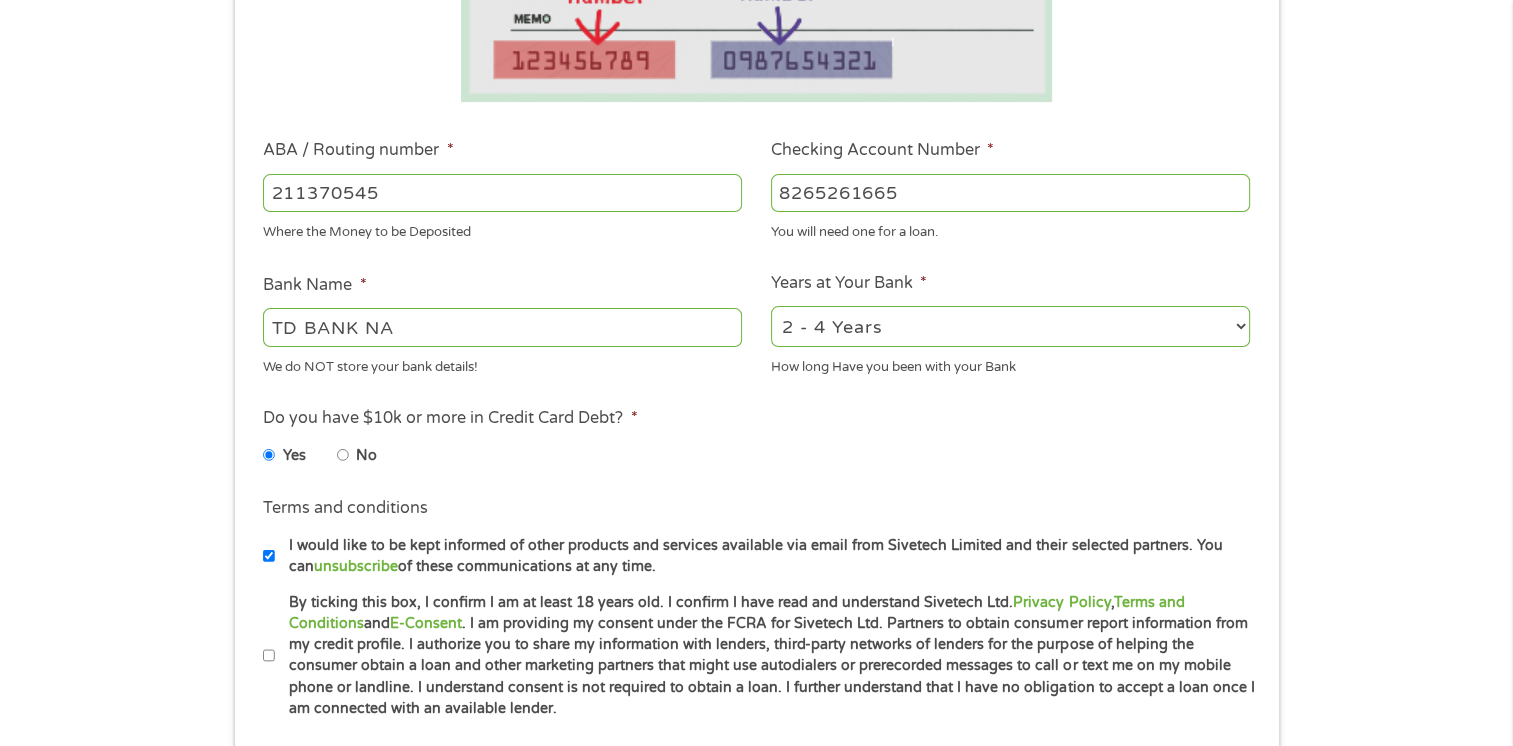 click on "1 Start 2 Your Home 3 About You 4 Employment 5 Banking 6
This field is hidden when viewing the form gclid This field is hidden when viewing the form Referrer https://www.cashpandaloans.com/?medium=adwords&source=adwords&campaign=22549846227&adgroup=183469547430&creative=752355132689&position&keyword=same%20day%20cash%20loans&utm_term=%7Bsearchterm%7D&matchtype=%7Bterm%7D&device=c&network=s&gad_source=5&gad_campaignid=22549846227&gclid=EAIaIQobChMInca5lrryjgMVSVZHAR3rzSQyEAAYAyAAEgJfFvD_BwE This field is hidden when viewing the form Source adwords This field is hidden when viewing the form Campaign 22549846227" at bounding box center [756, 207] 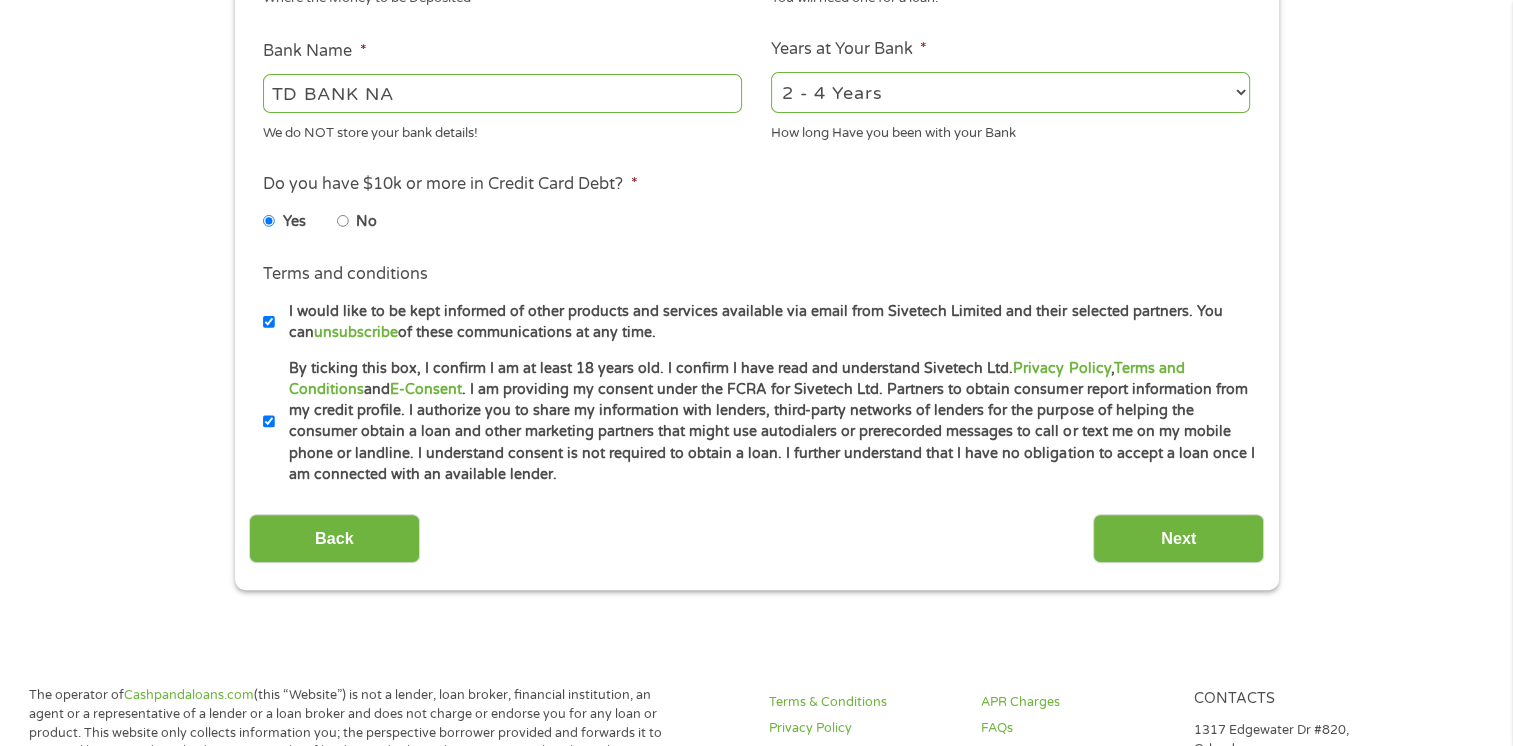 scroll, scrollTop: 744, scrollLeft: 0, axis: vertical 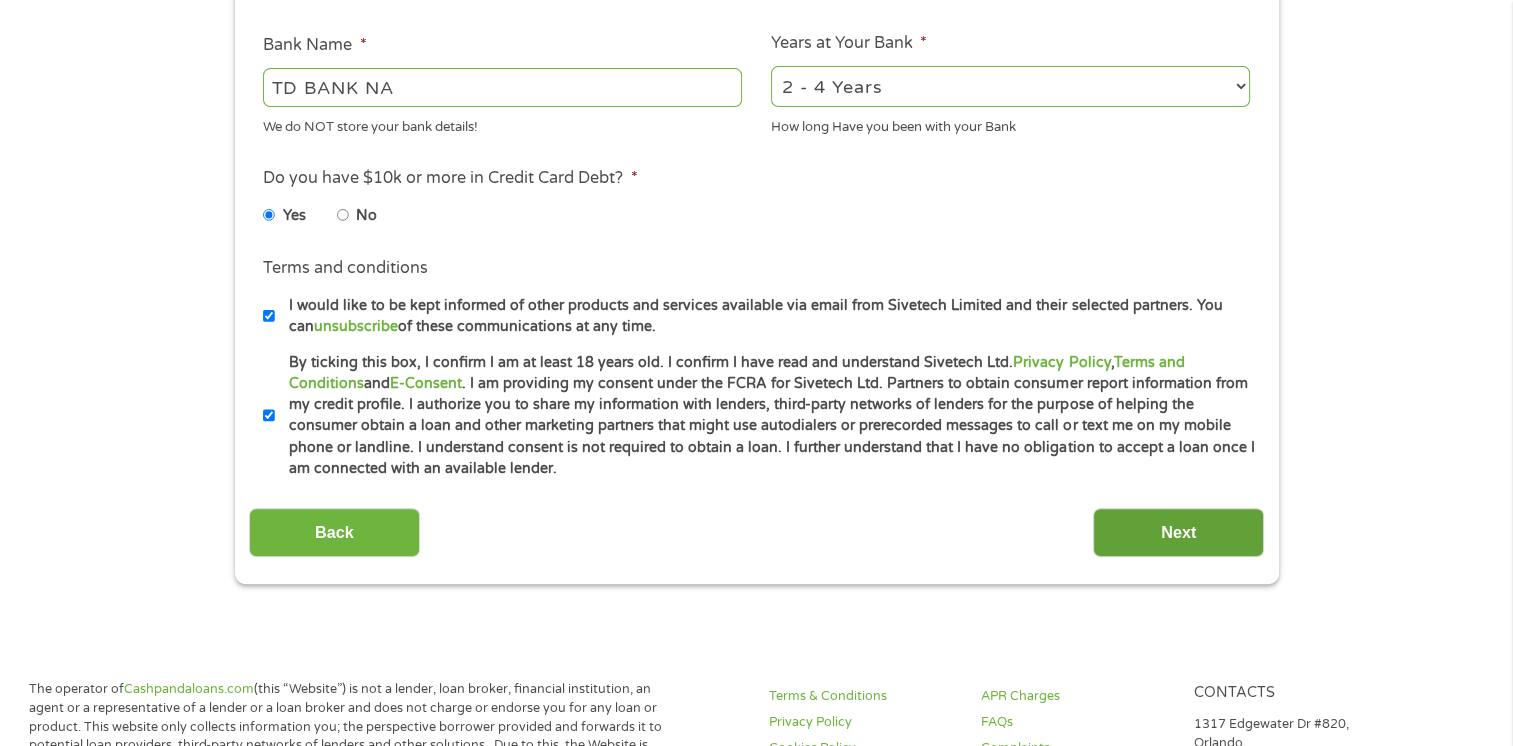 click on "Next" at bounding box center [1178, 532] 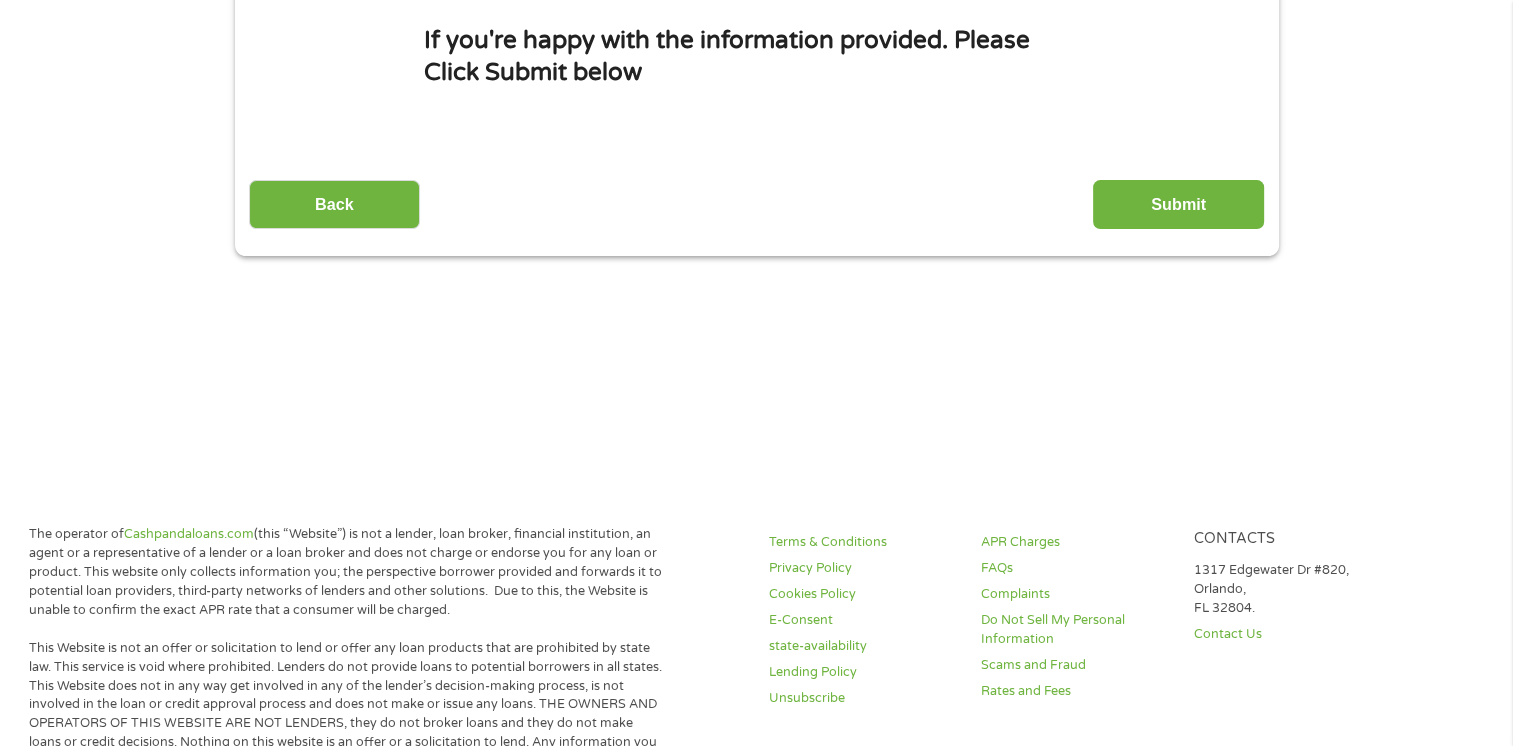 scroll, scrollTop: 0, scrollLeft: 0, axis: both 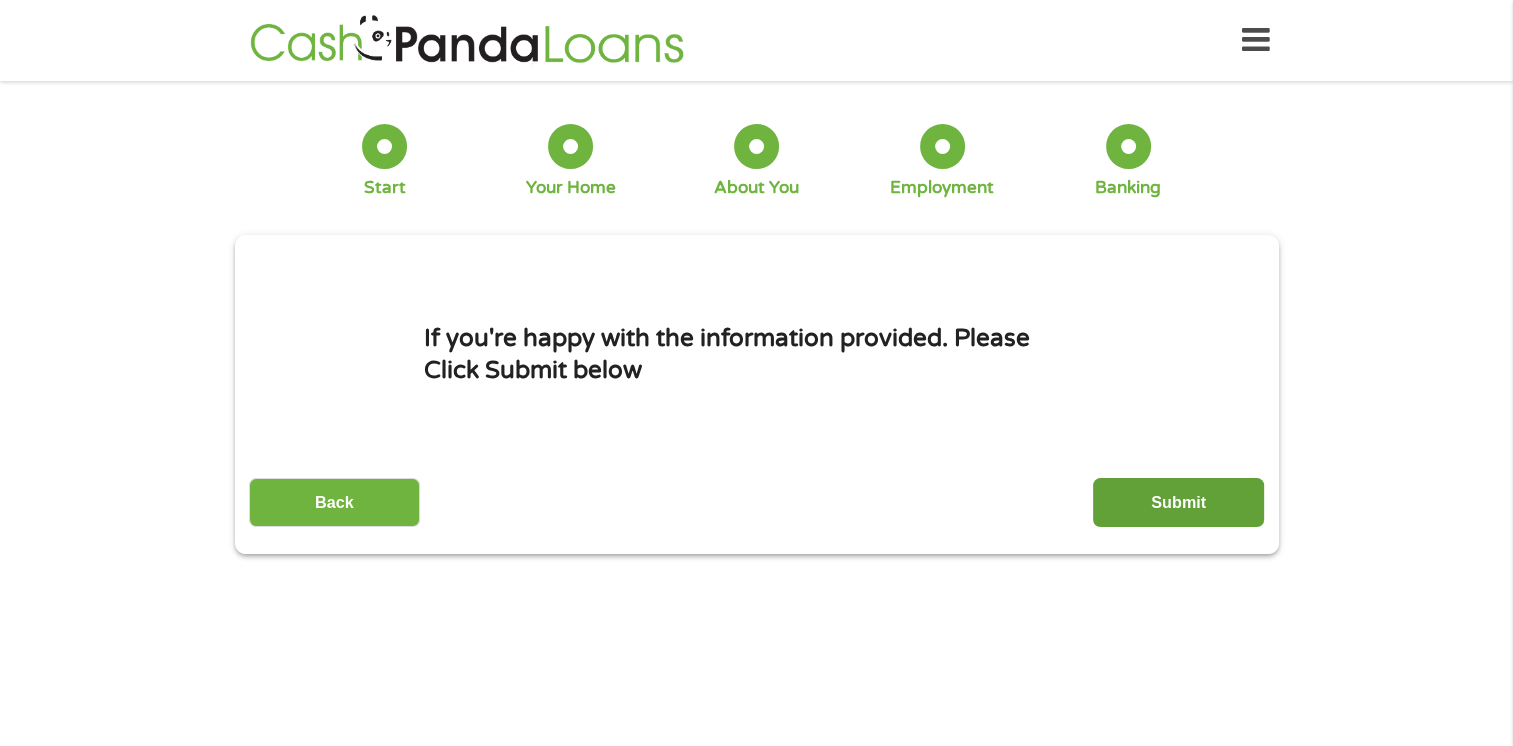 click on "Submit" at bounding box center [1178, 502] 